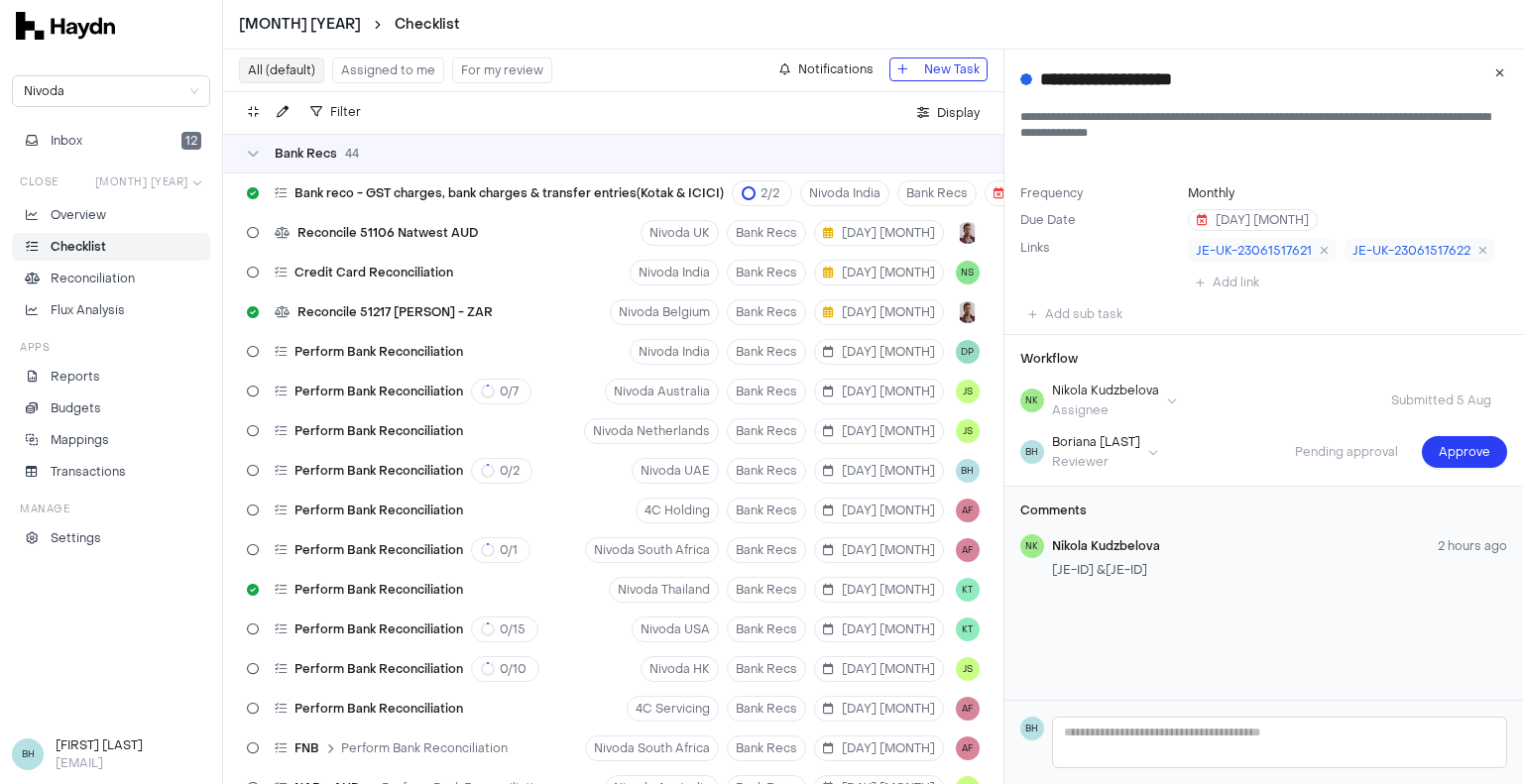 scroll, scrollTop: 0, scrollLeft: 0, axis: both 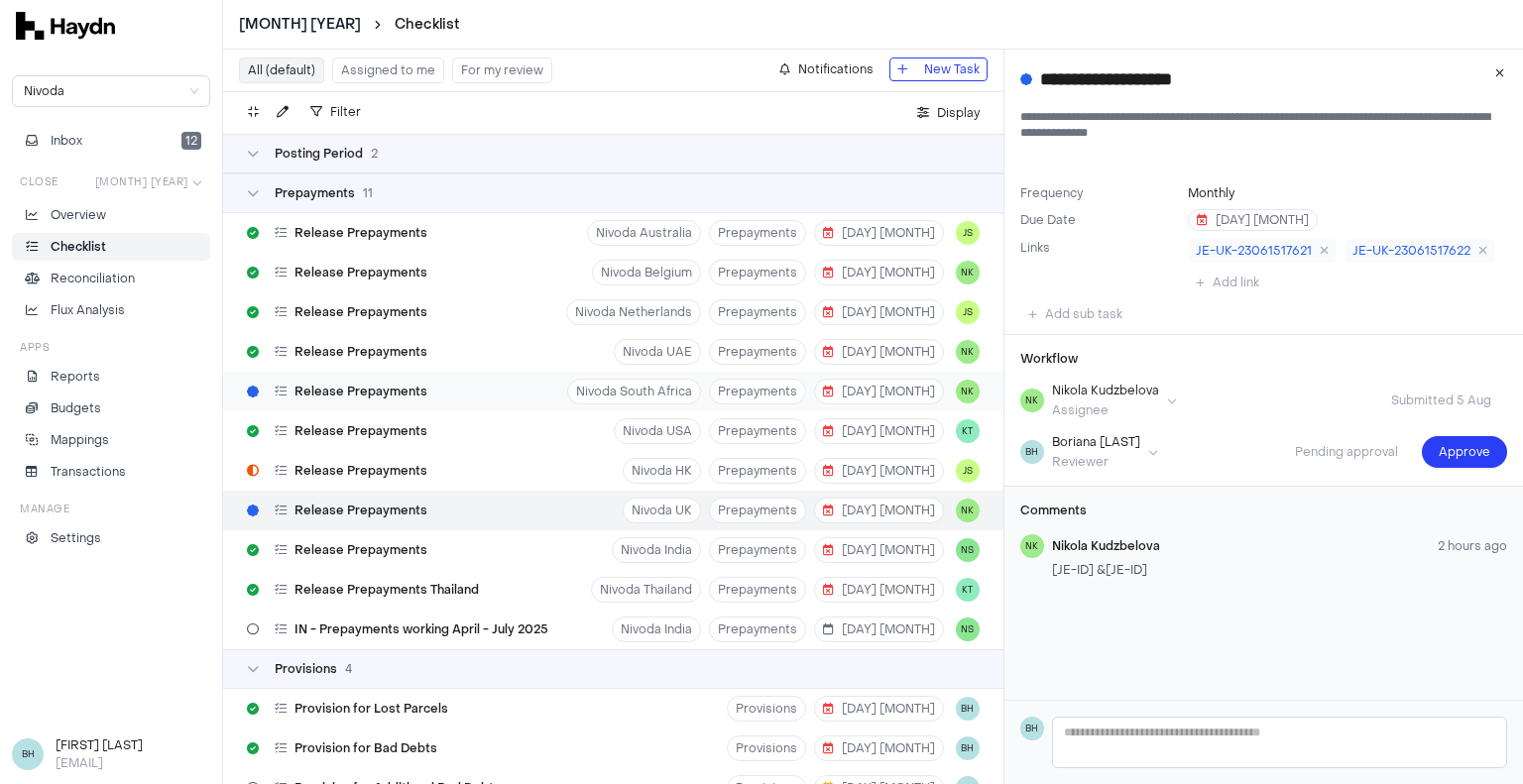 click on "Release Prepayments [PERSON] South Africa Prepayments 1 [MONTH] NK" at bounding box center (613, 392) 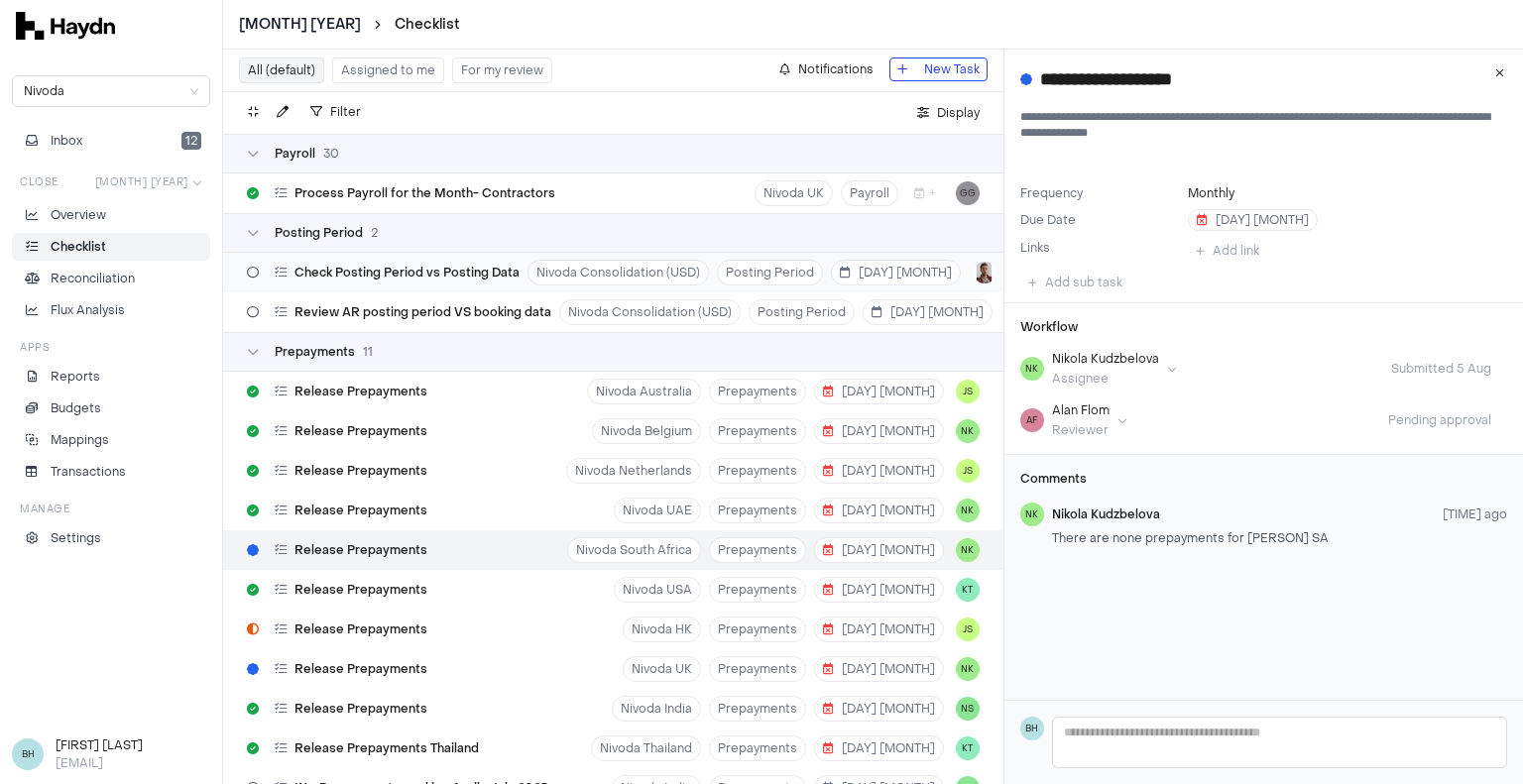 scroll, scrollTop: 5650, scrollLeft: 0, axis: vertical 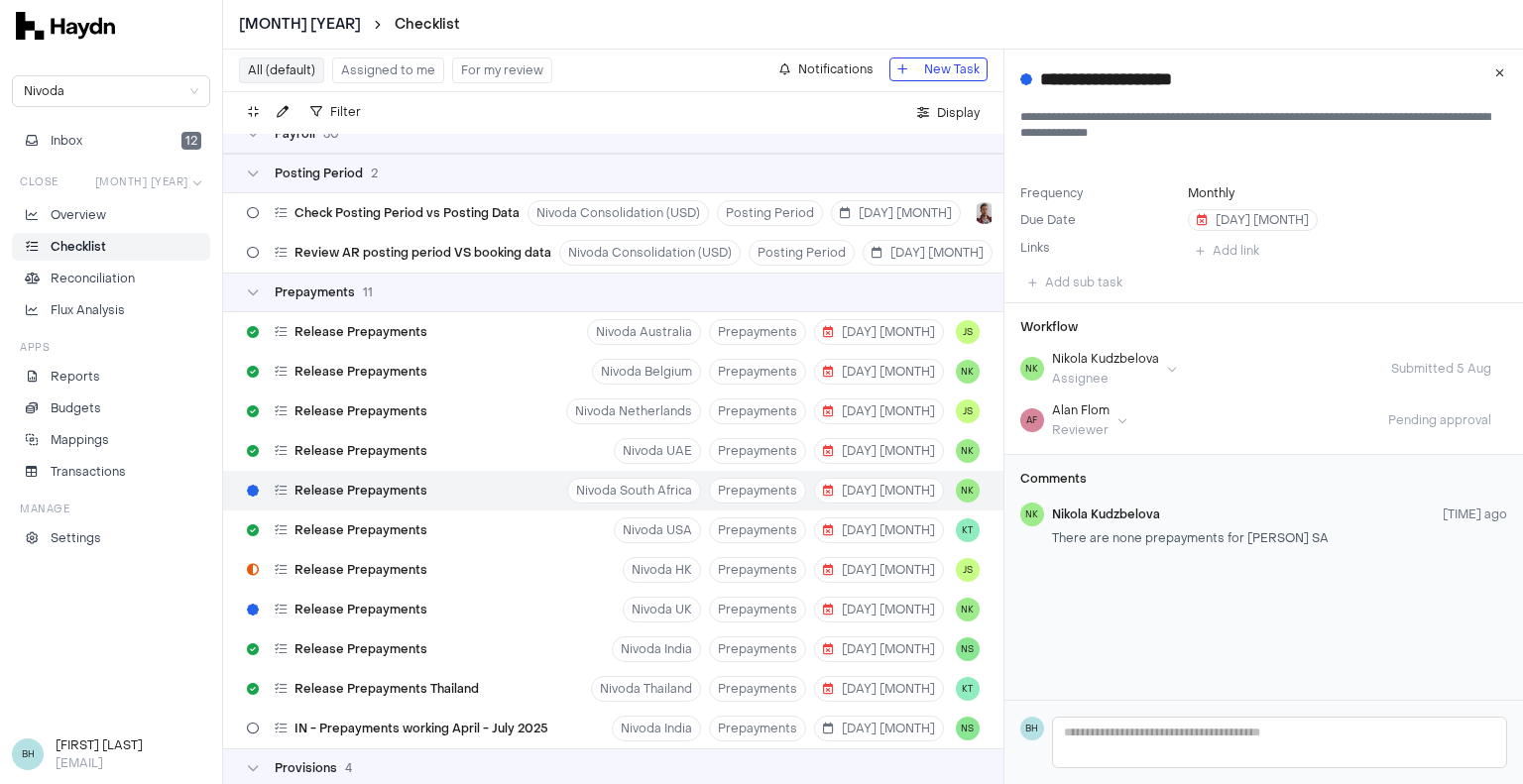 click on "For my review" at bounding box center (502, 70) 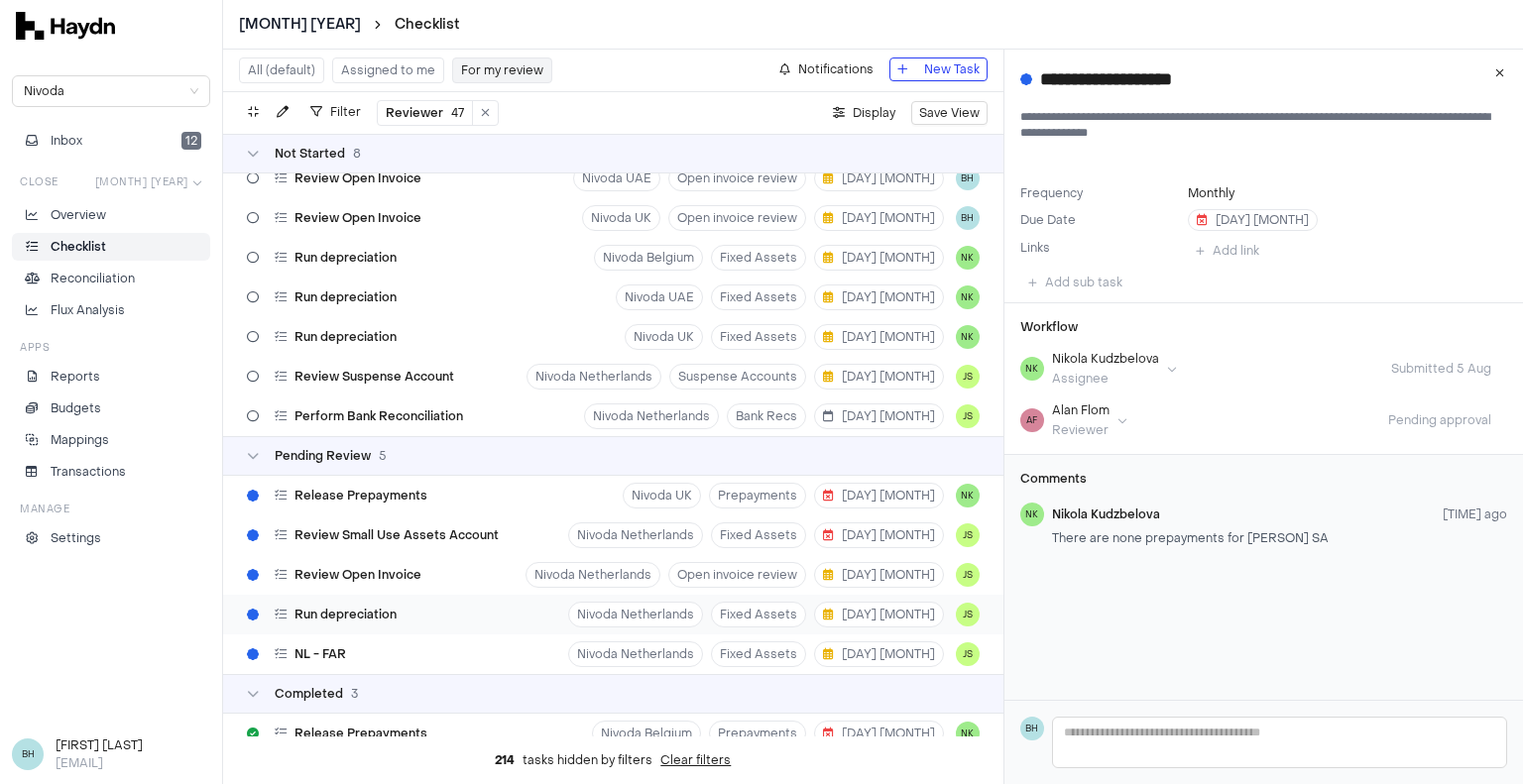 scroll, scrollTop: 188, scrollLeft: 0, axis: vertical 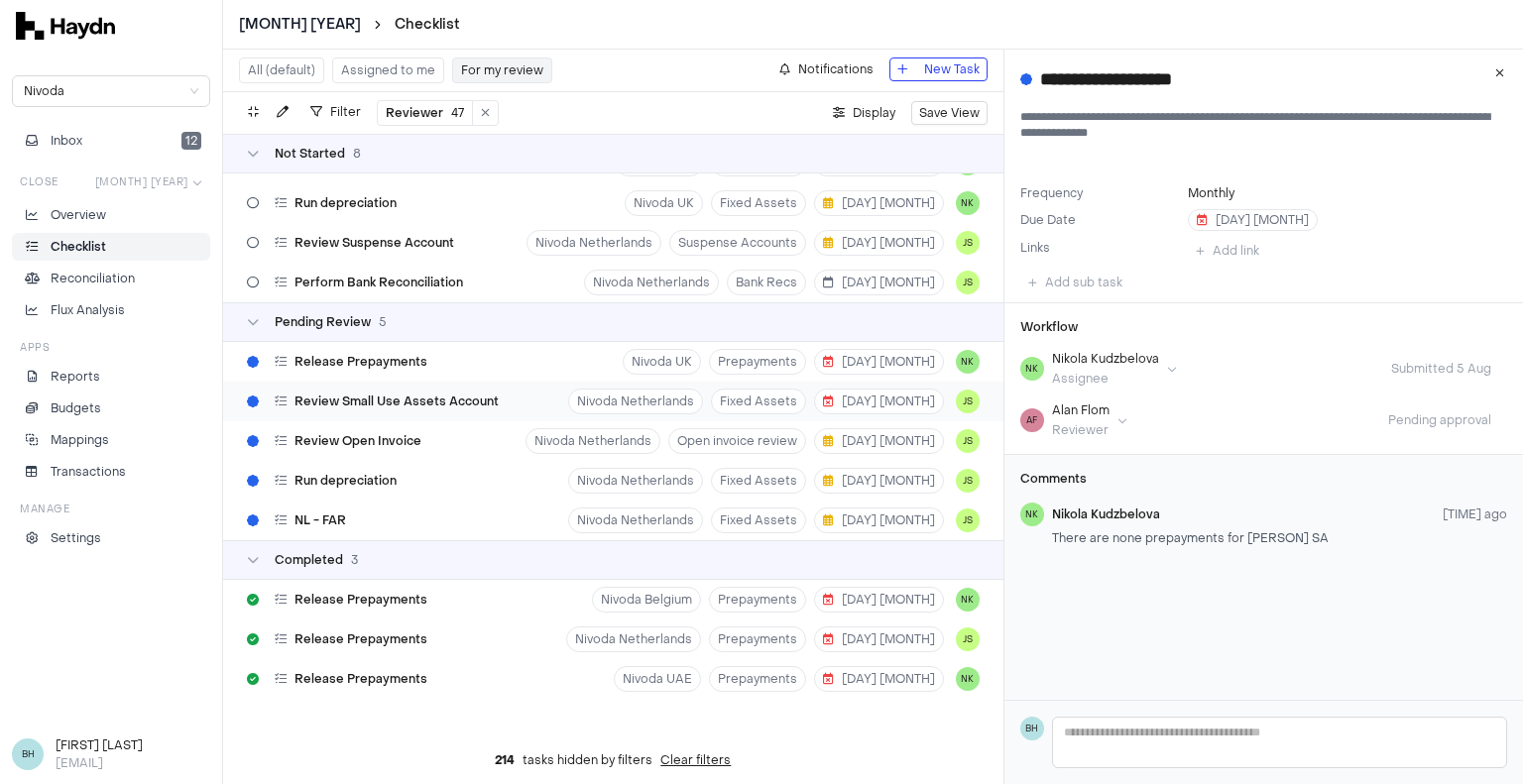 click on "Review Small Use Assets Account" at bounding box center [373, 401] 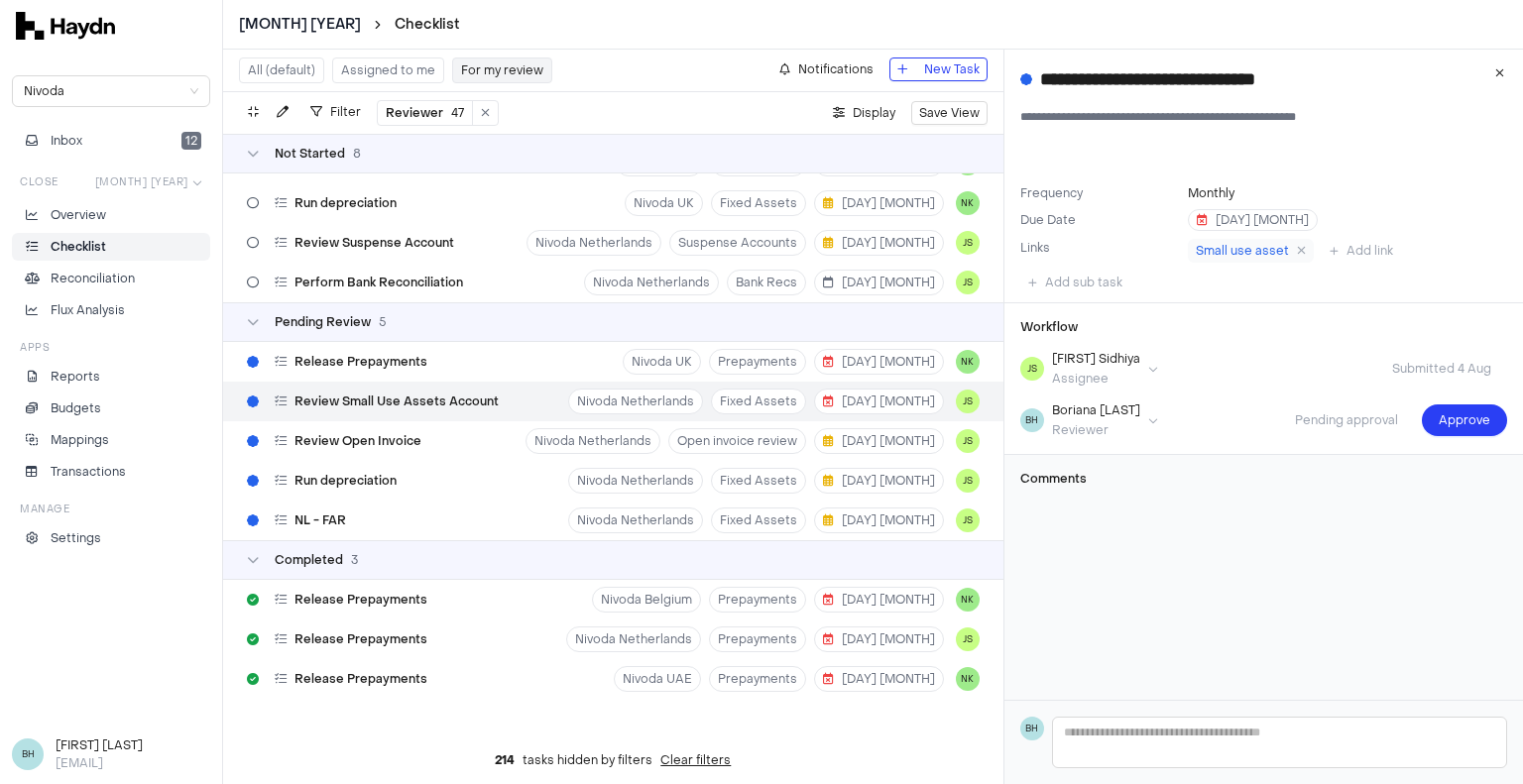 type 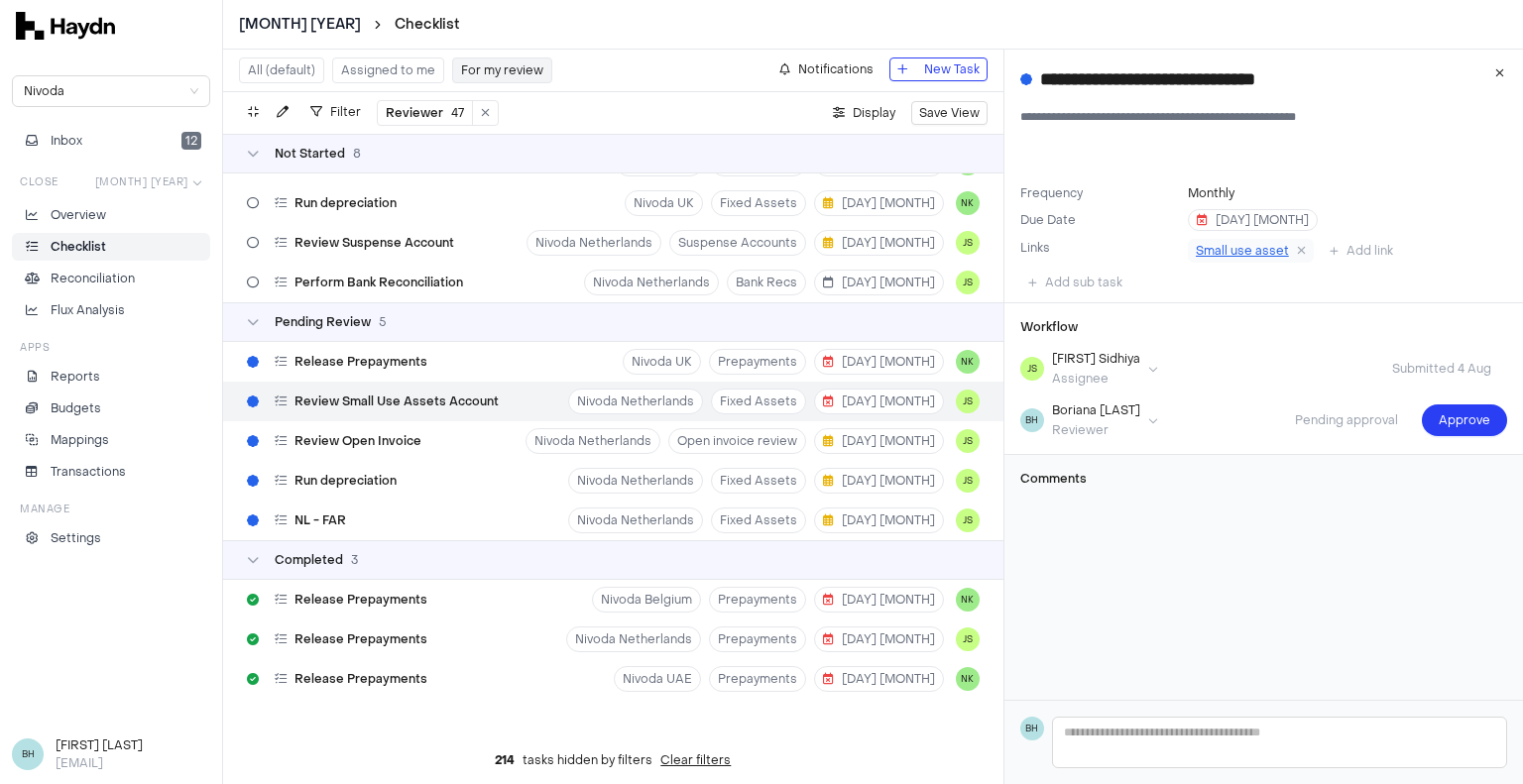 click on "Small use asset" at bounding box center (1242, 251) 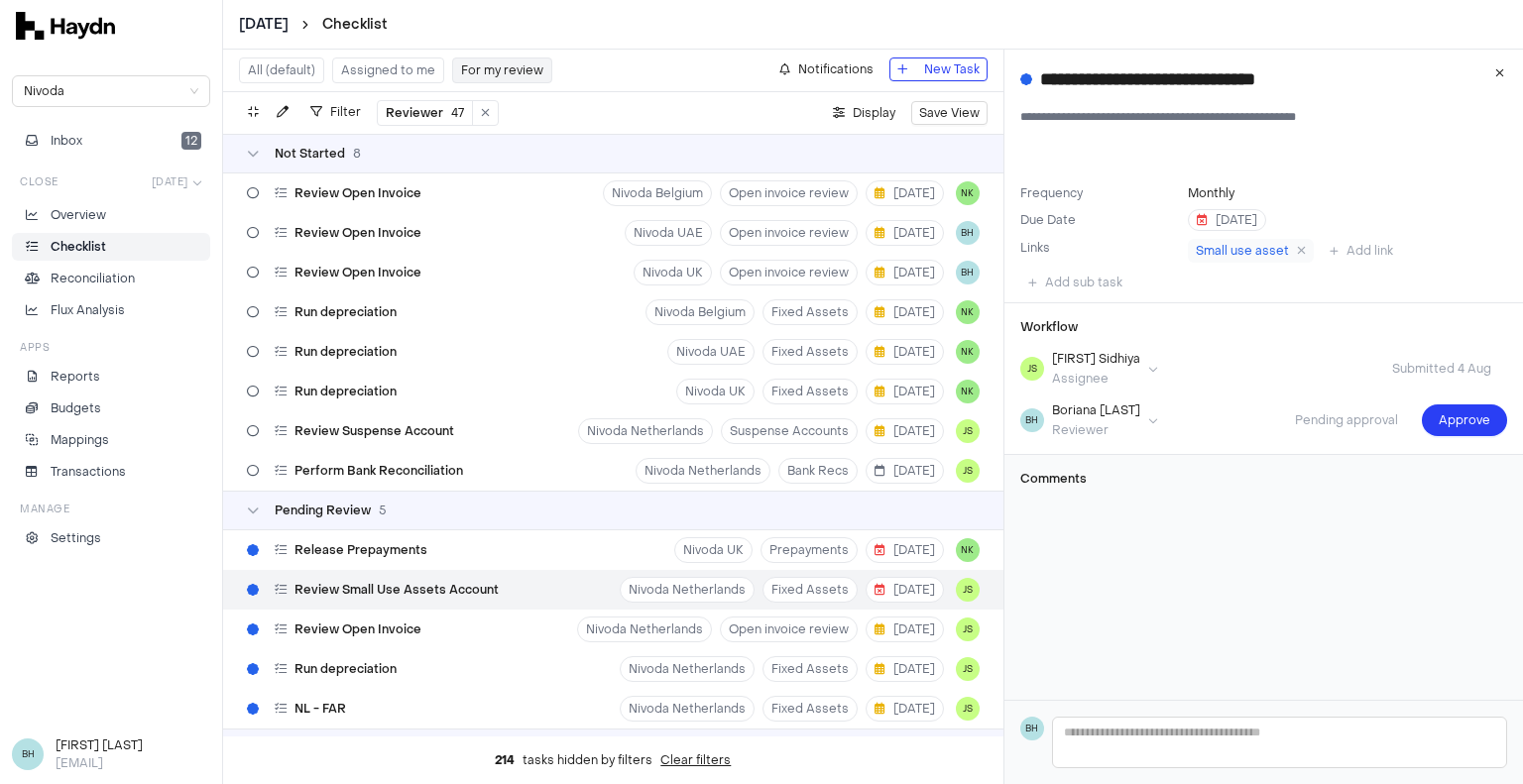 scroll, scrollTop: 0, scrollLeft: 0, axis: both 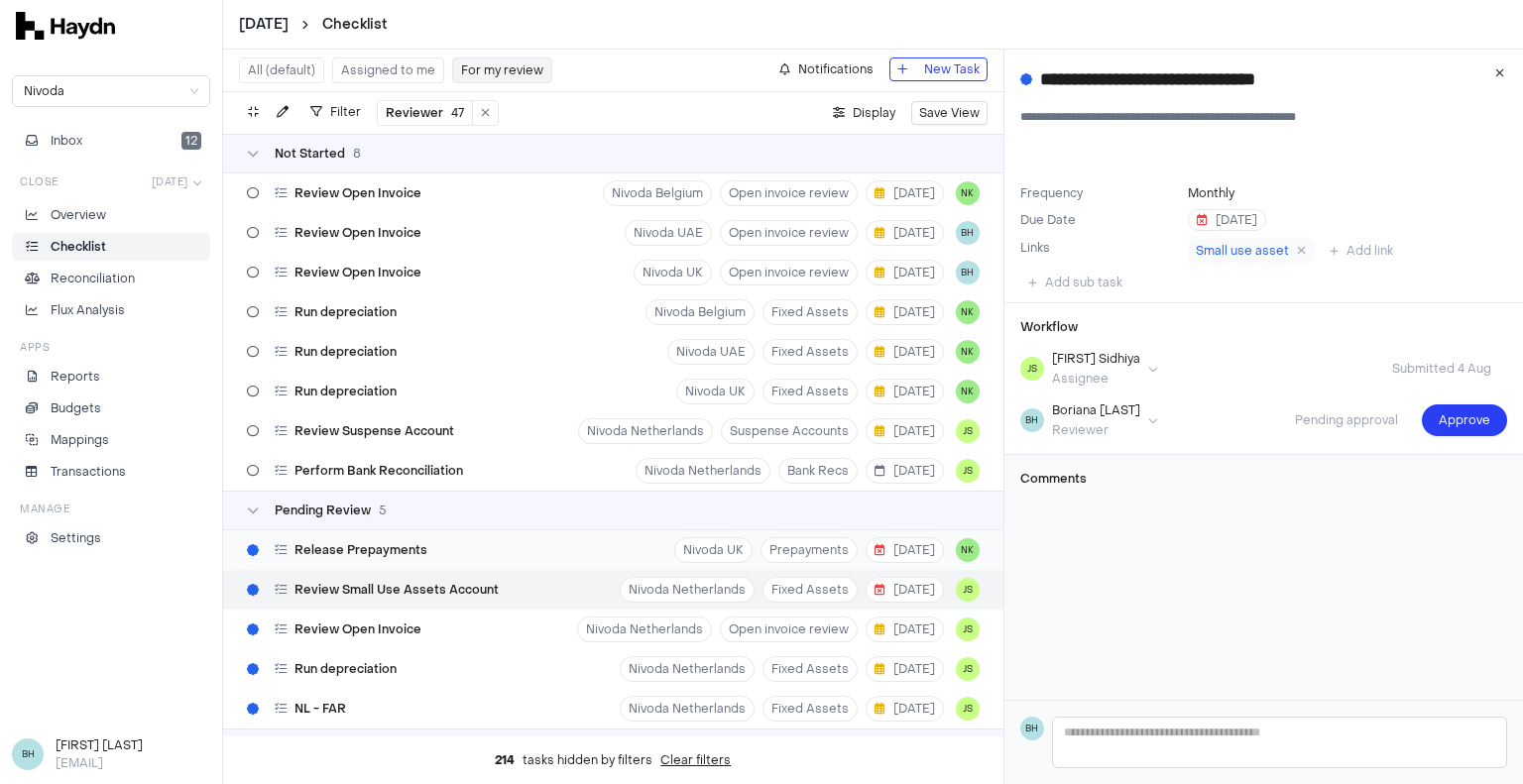 click on "Release Prepayments Nivoda [COUNTRY] Prepayments [DATE] NK" at bounding box center (613, 550) 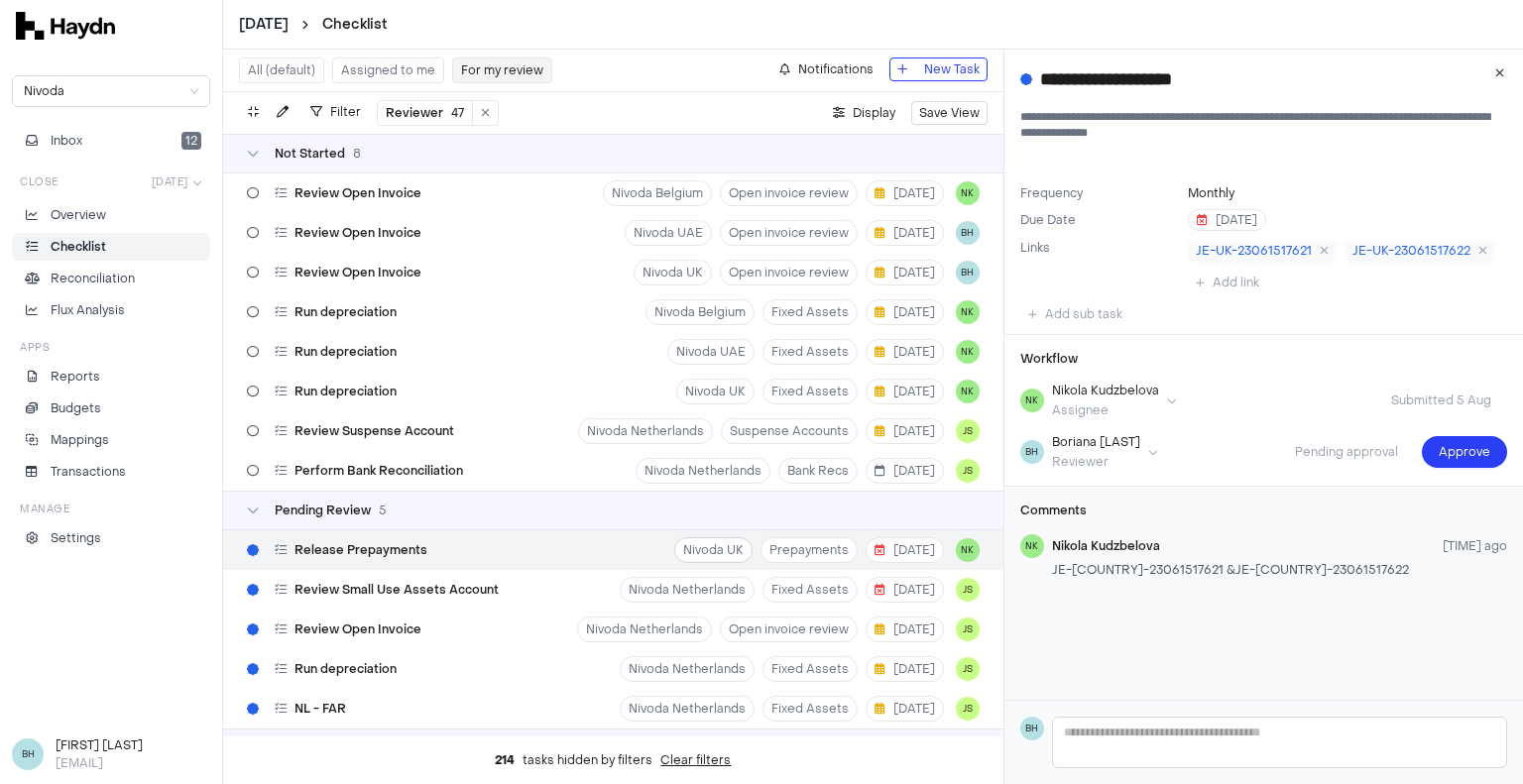 type 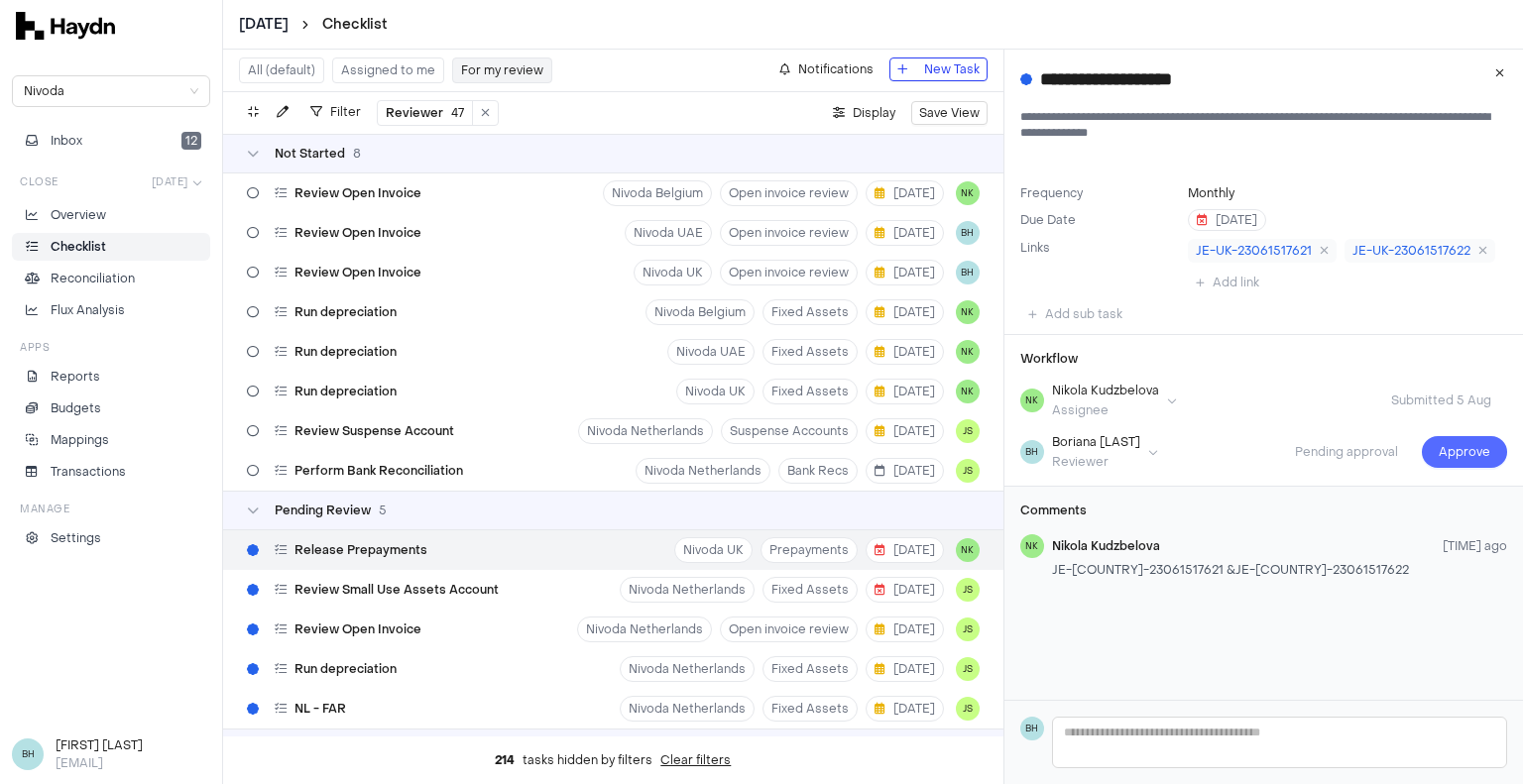 click on "Approve" at bounding box center [1464, 452] 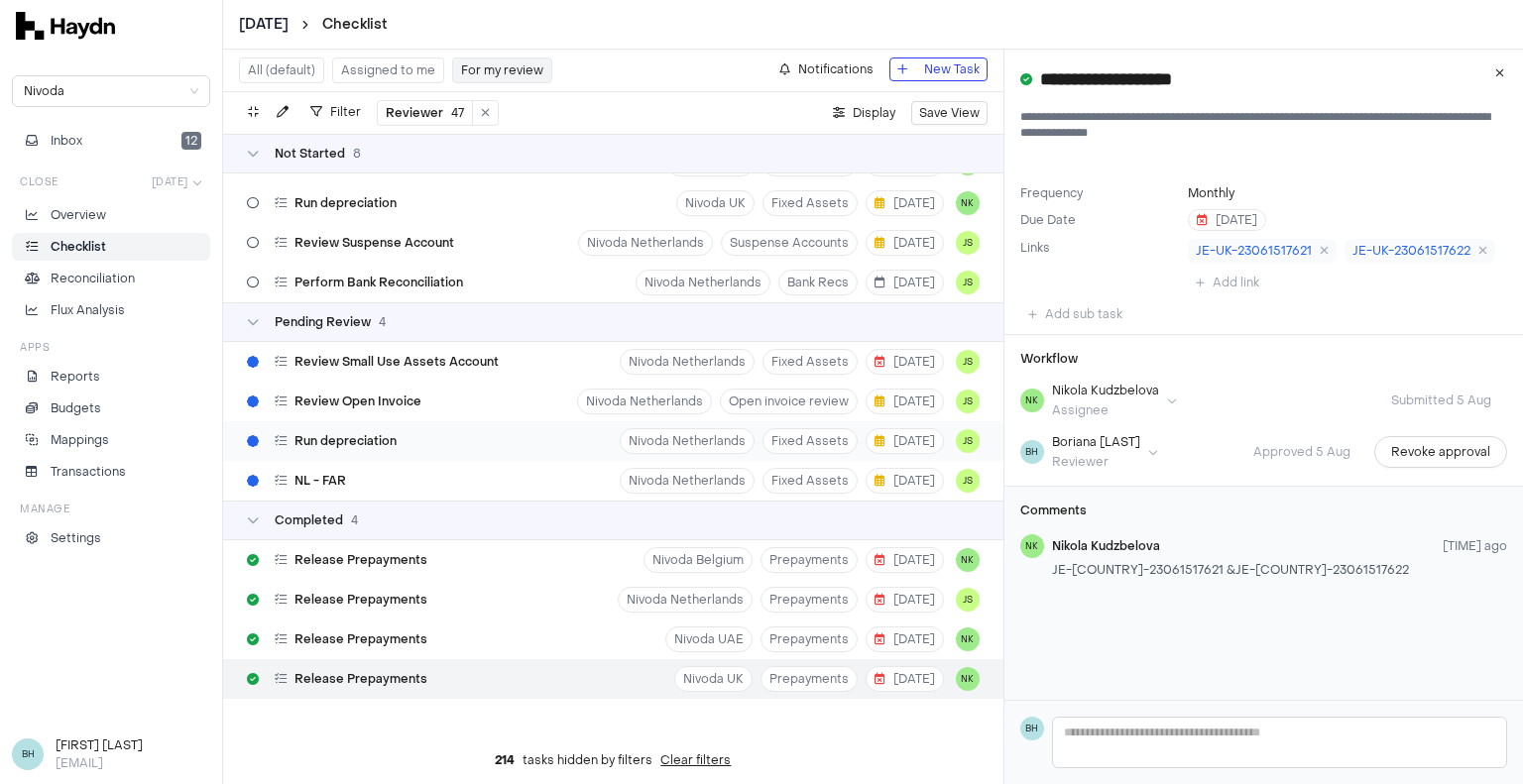 scroll, scrollTop: 89, scrollLeft: 0, axis: vertical 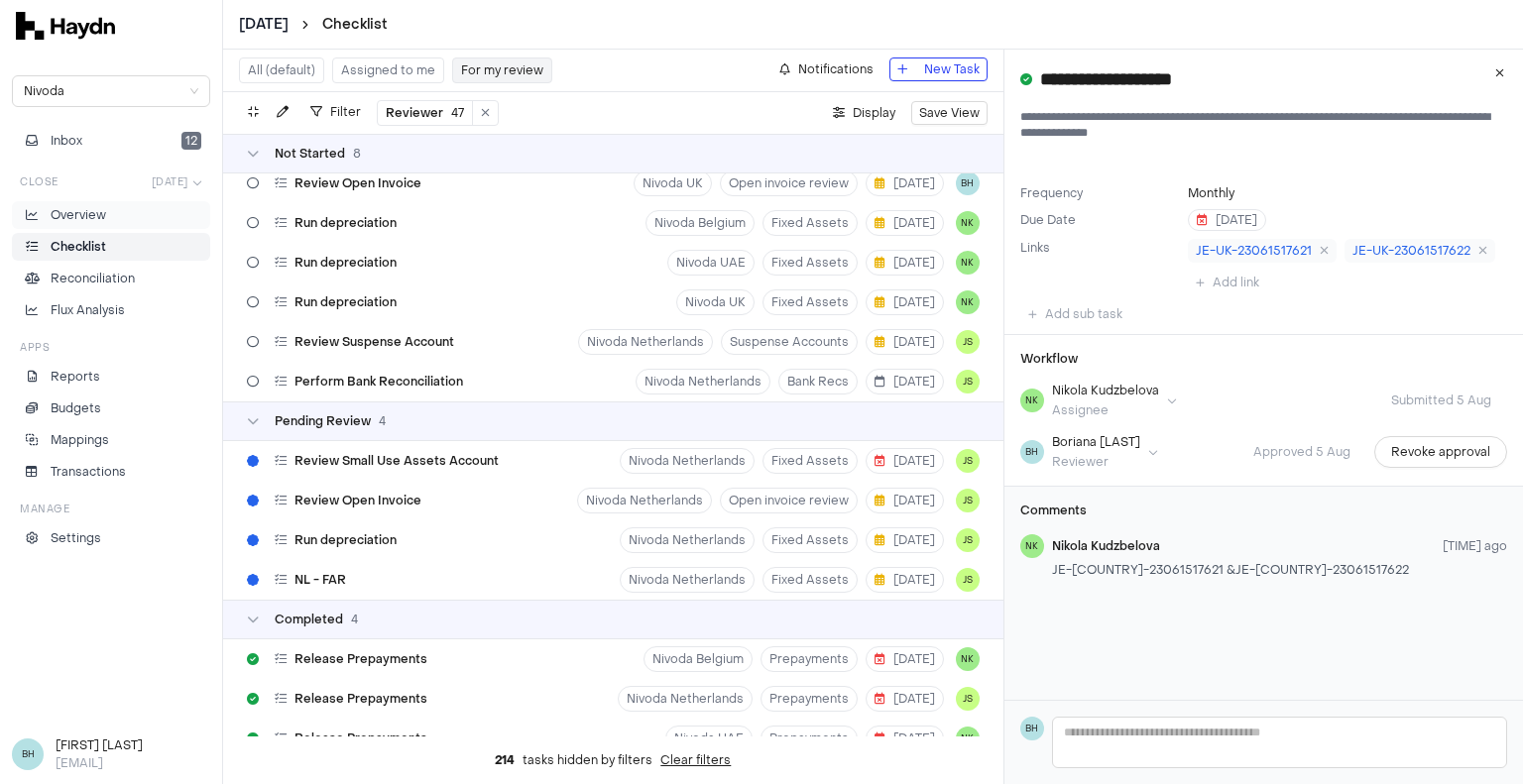 click on "Overview" at bounding box center (78, 215) 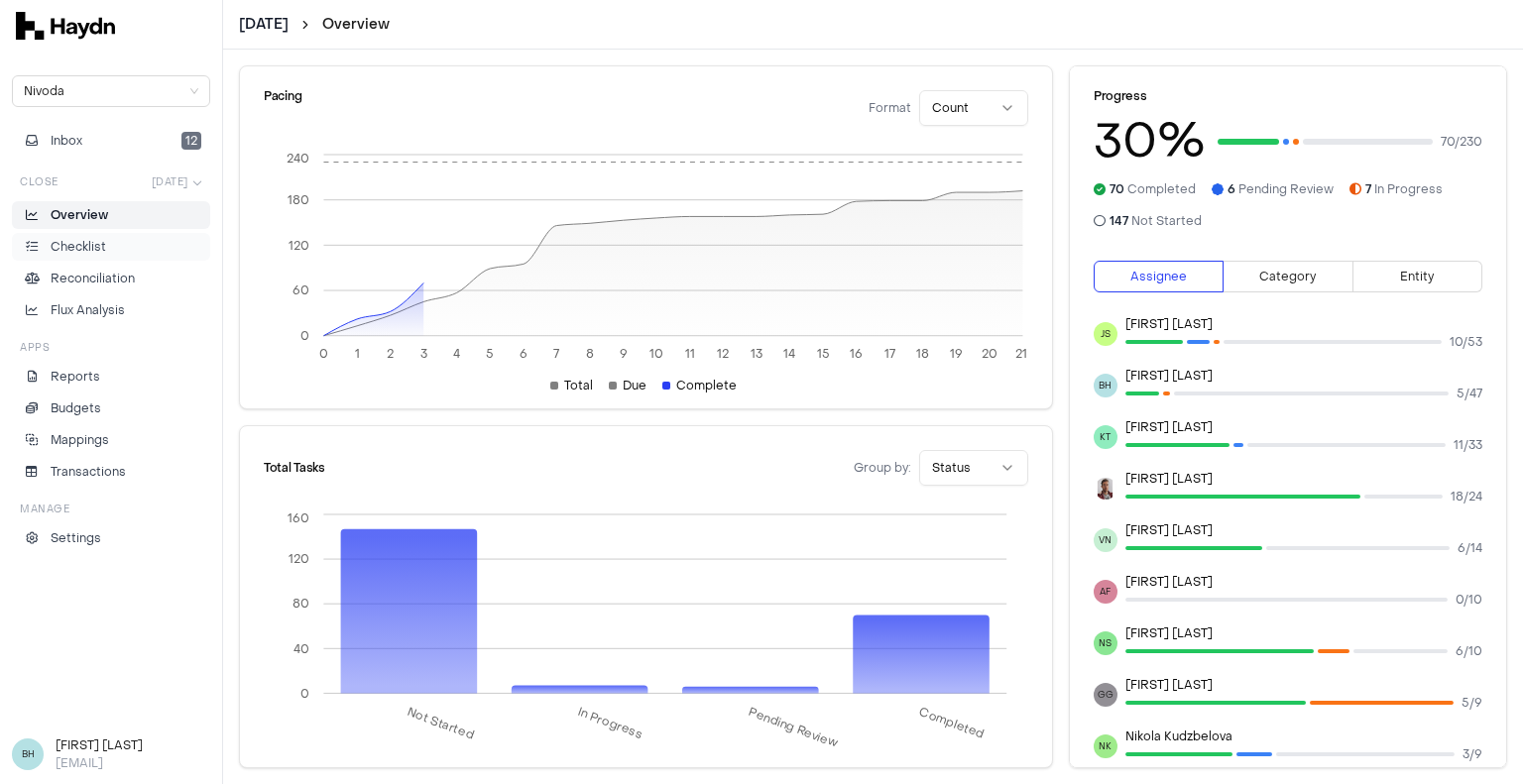 click on "Checklist" at bounding box center (78, 247) 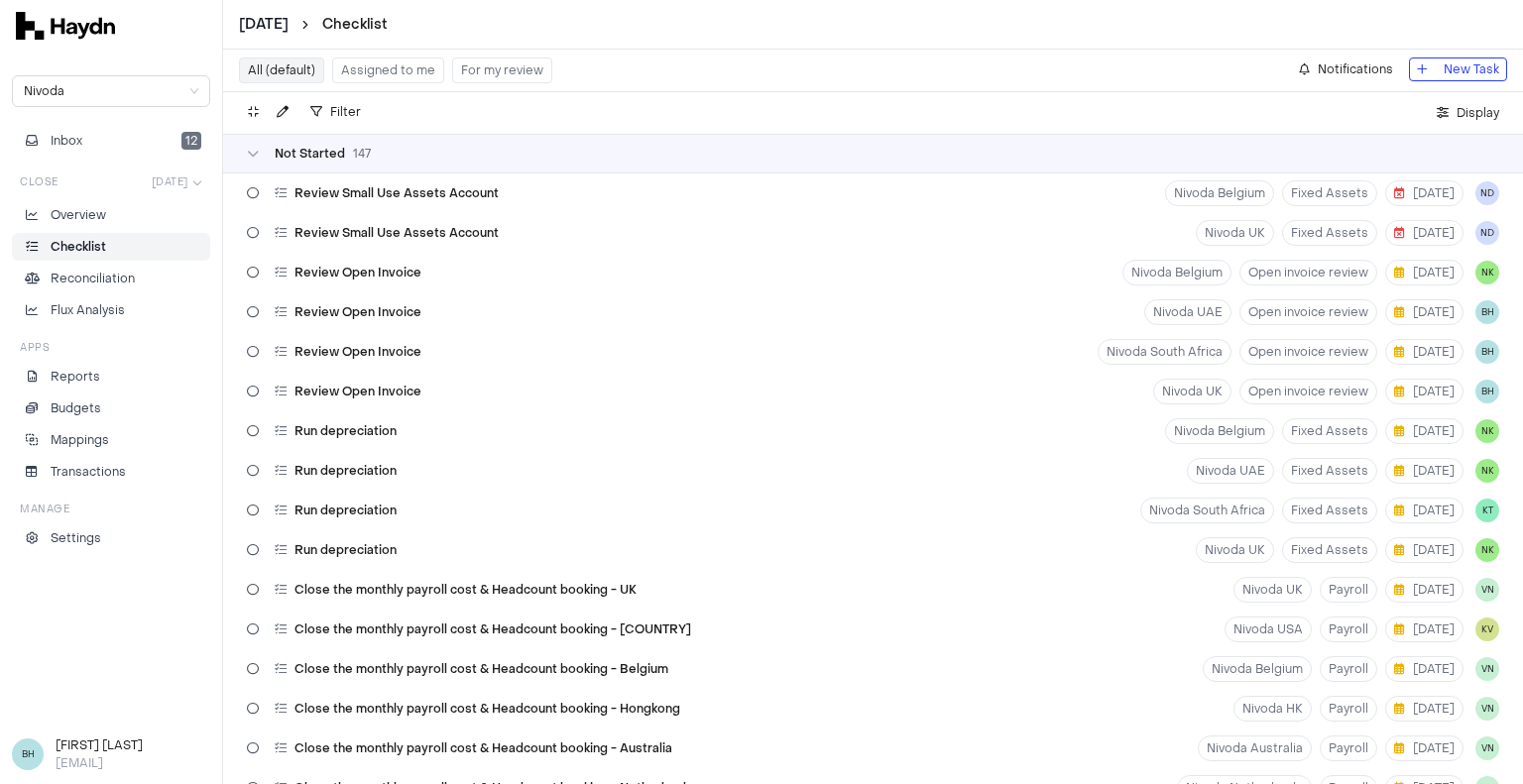 click on "For my review" at bounding box center [502, 70] 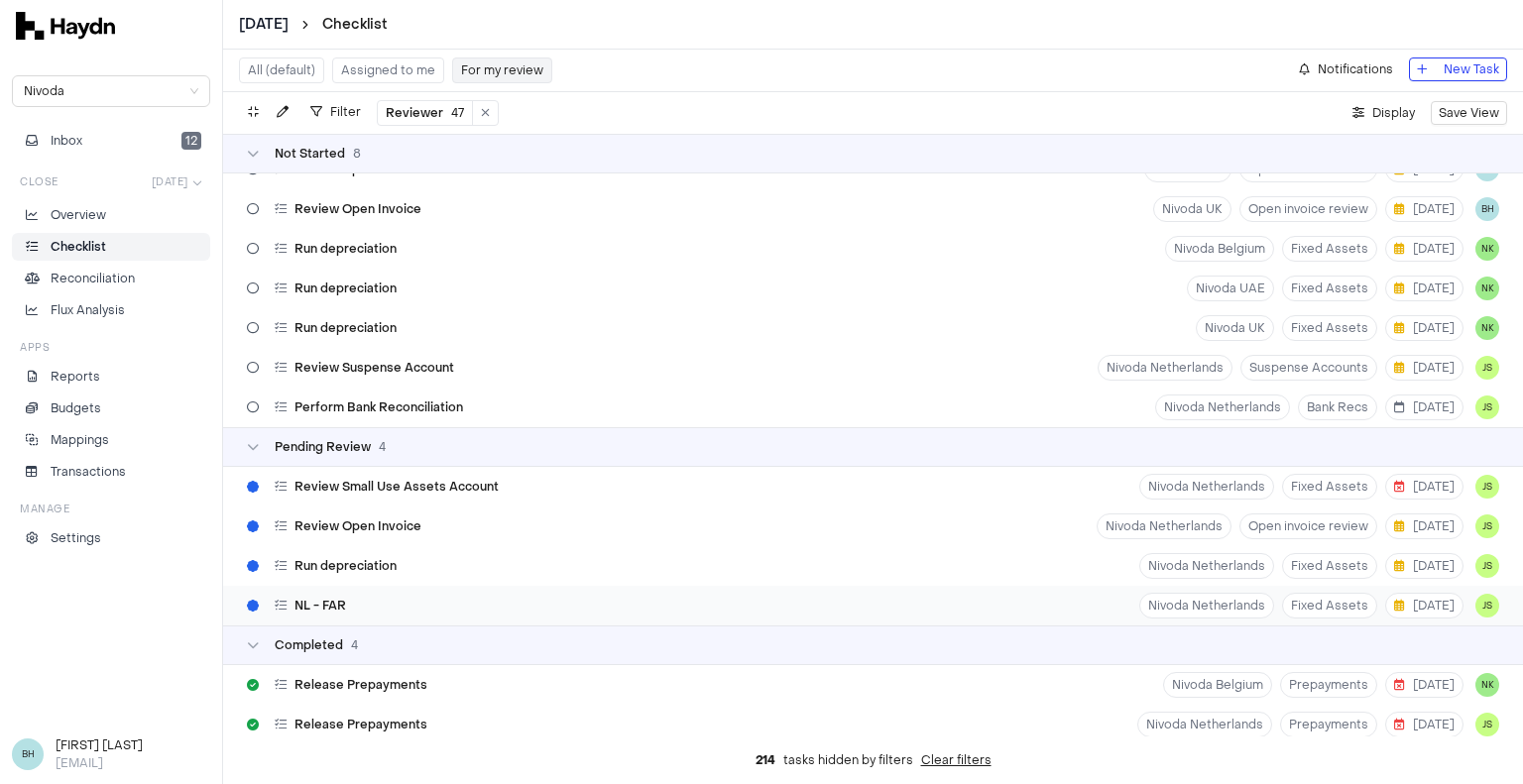 scroll, scrollTop: 188, scrollLeft: 0, axis: vertical 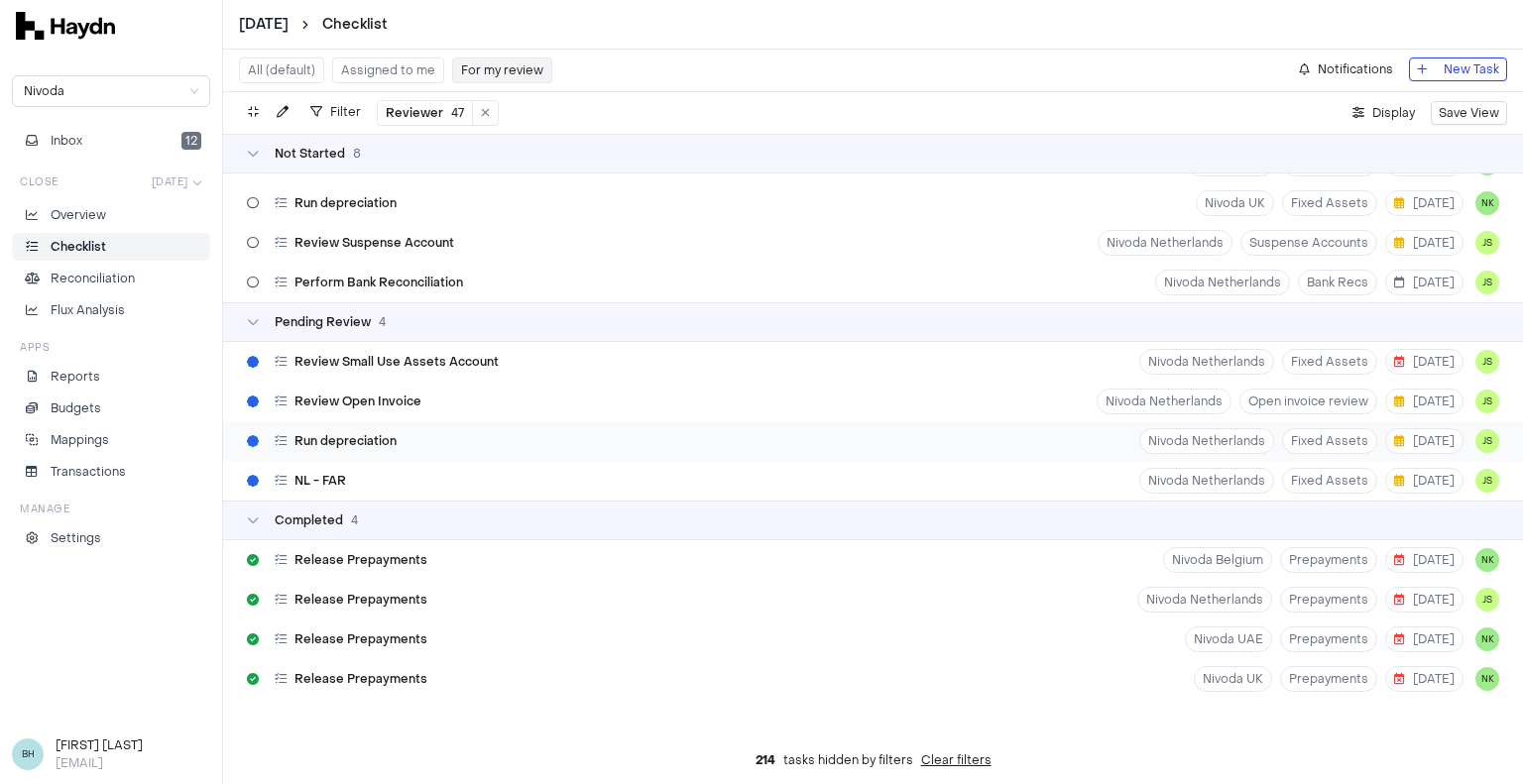 type 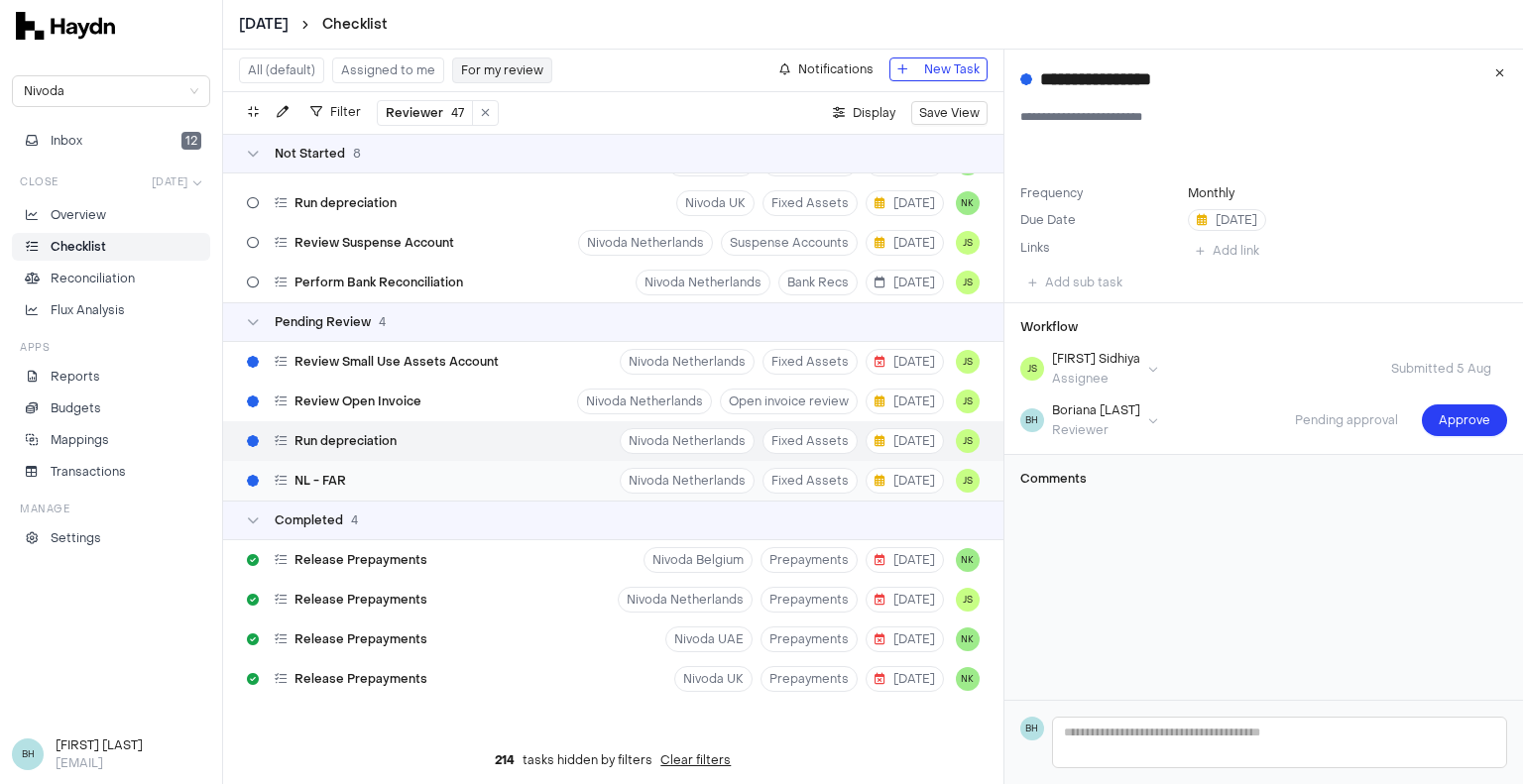 click on "NL - FAR" at bounding box center [320, 481] 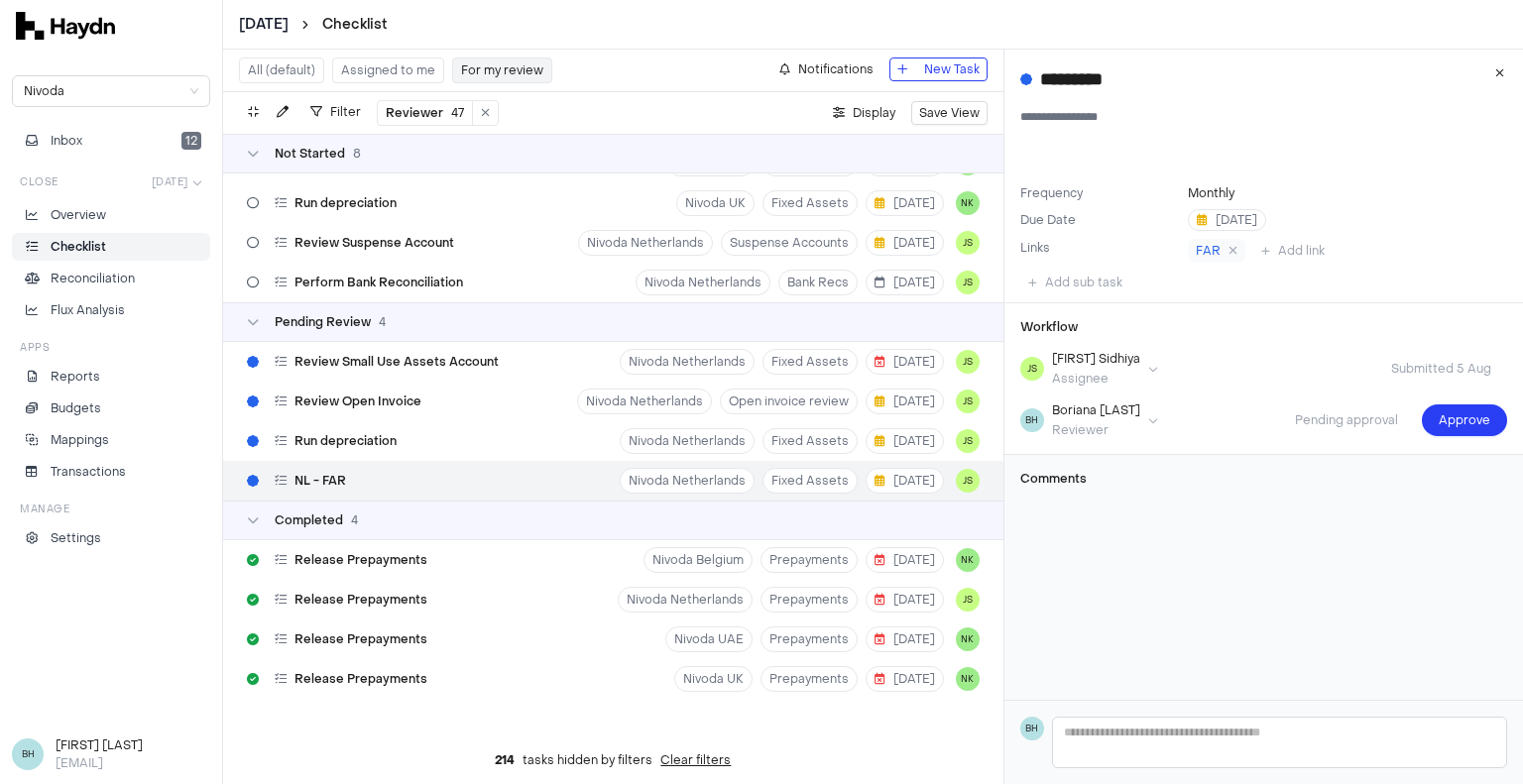 type 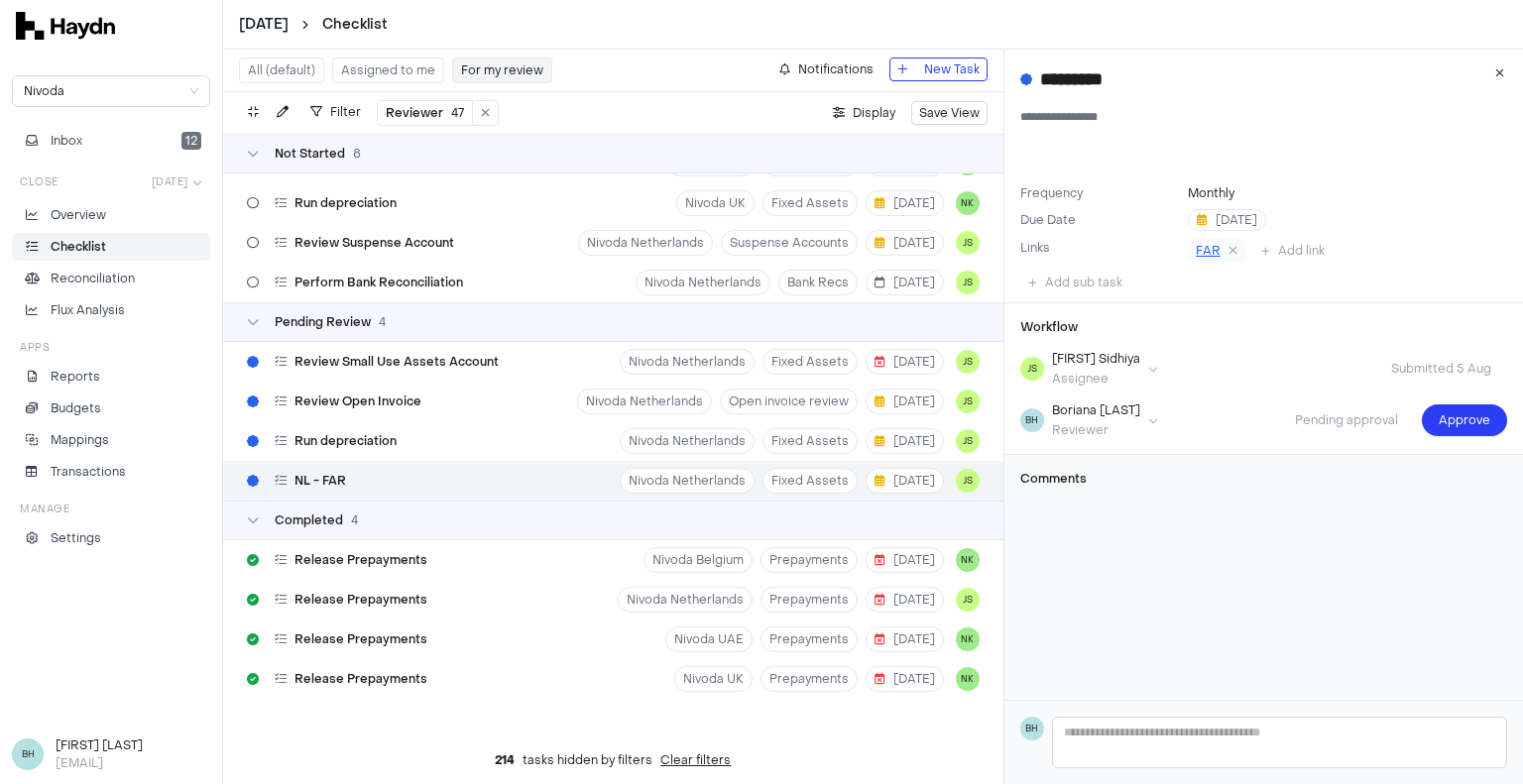 click on "FAR" at bounding box center [1208, 251] 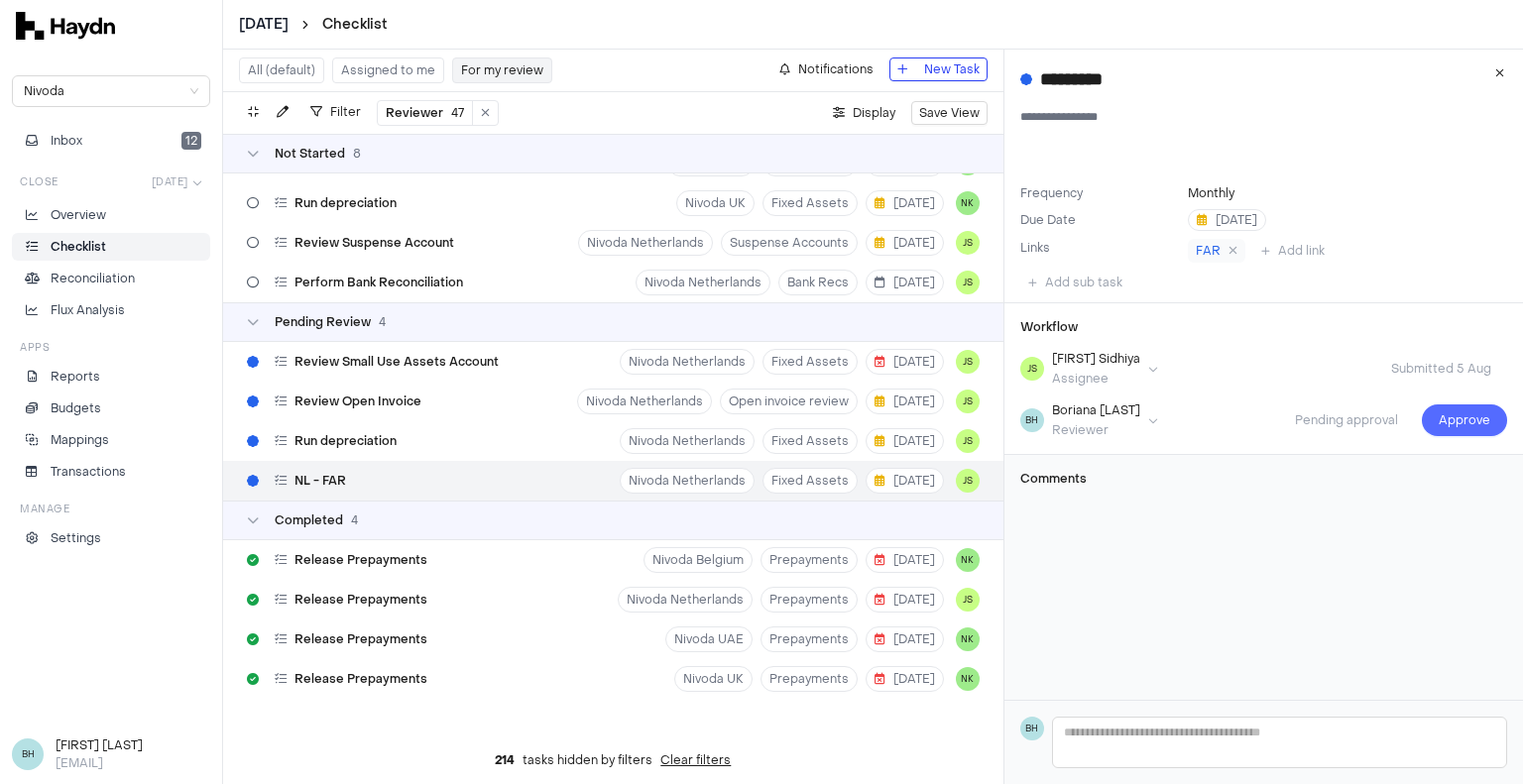 click on "Approve" at bounding box center [1464, 420] 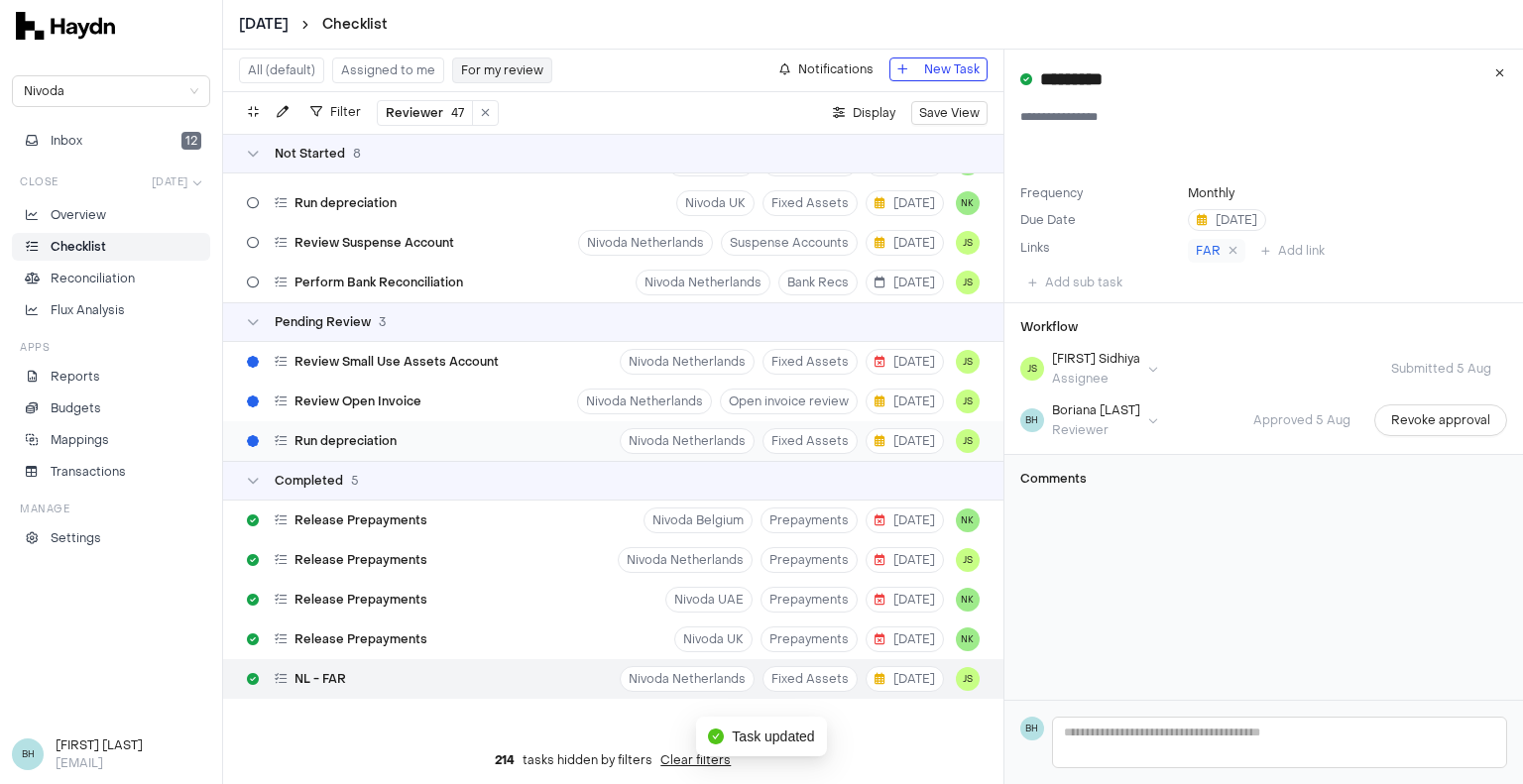 click on "Run depreciation" at bounding box center [345, 441] 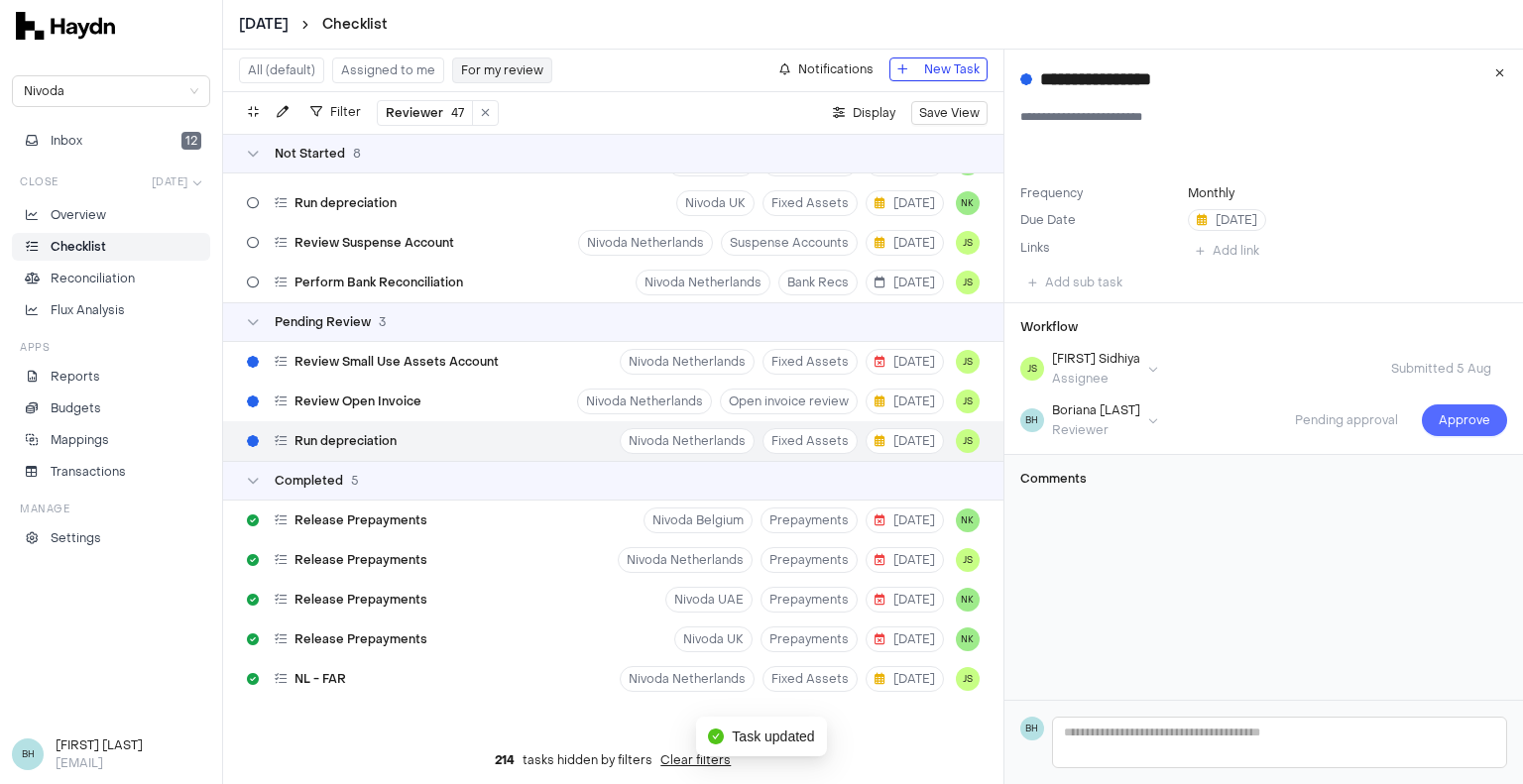click on "Approve" at bounding box center (1464, 420) 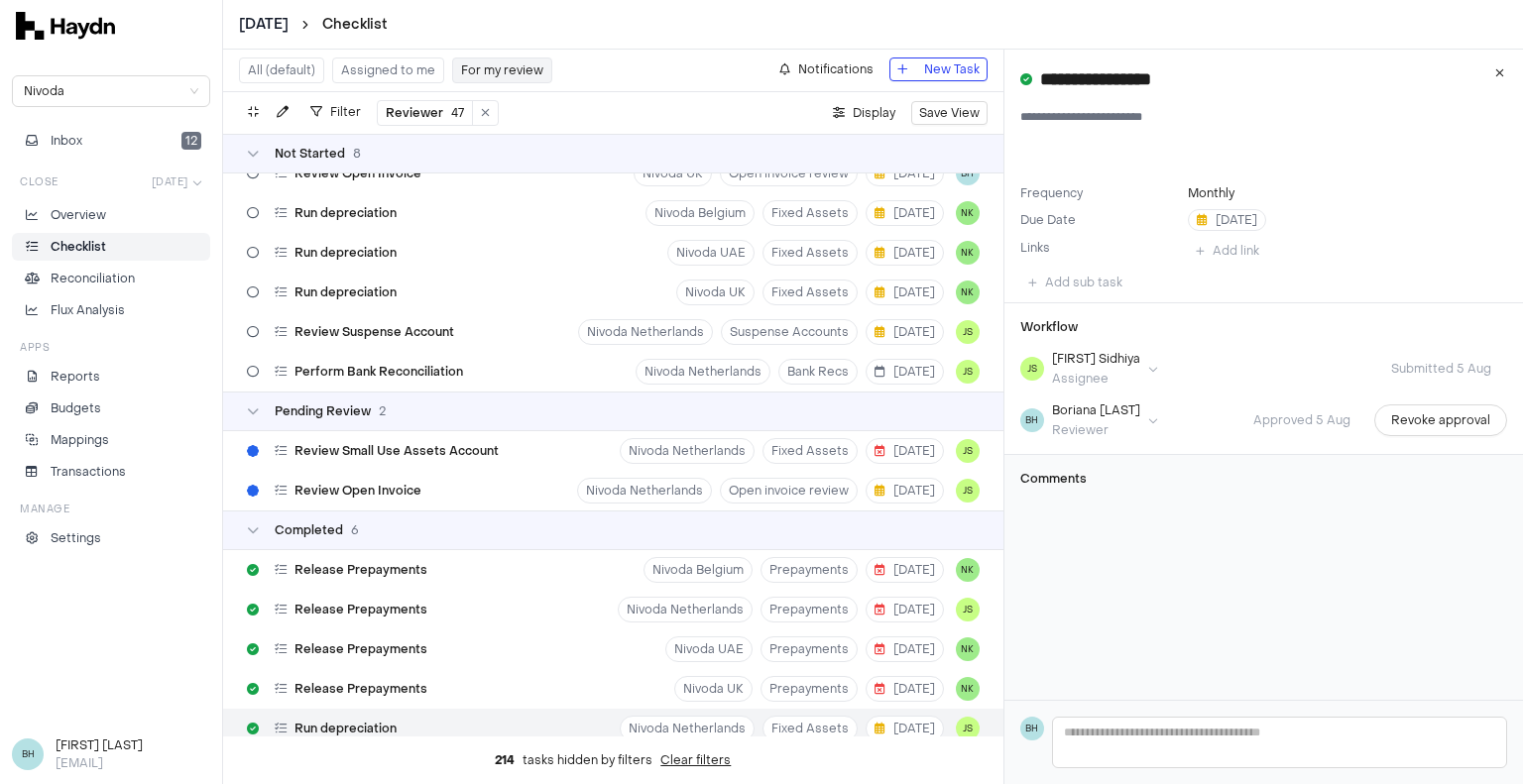 scroll, scrollTop: 0, scrollLeft: 0, axis: both 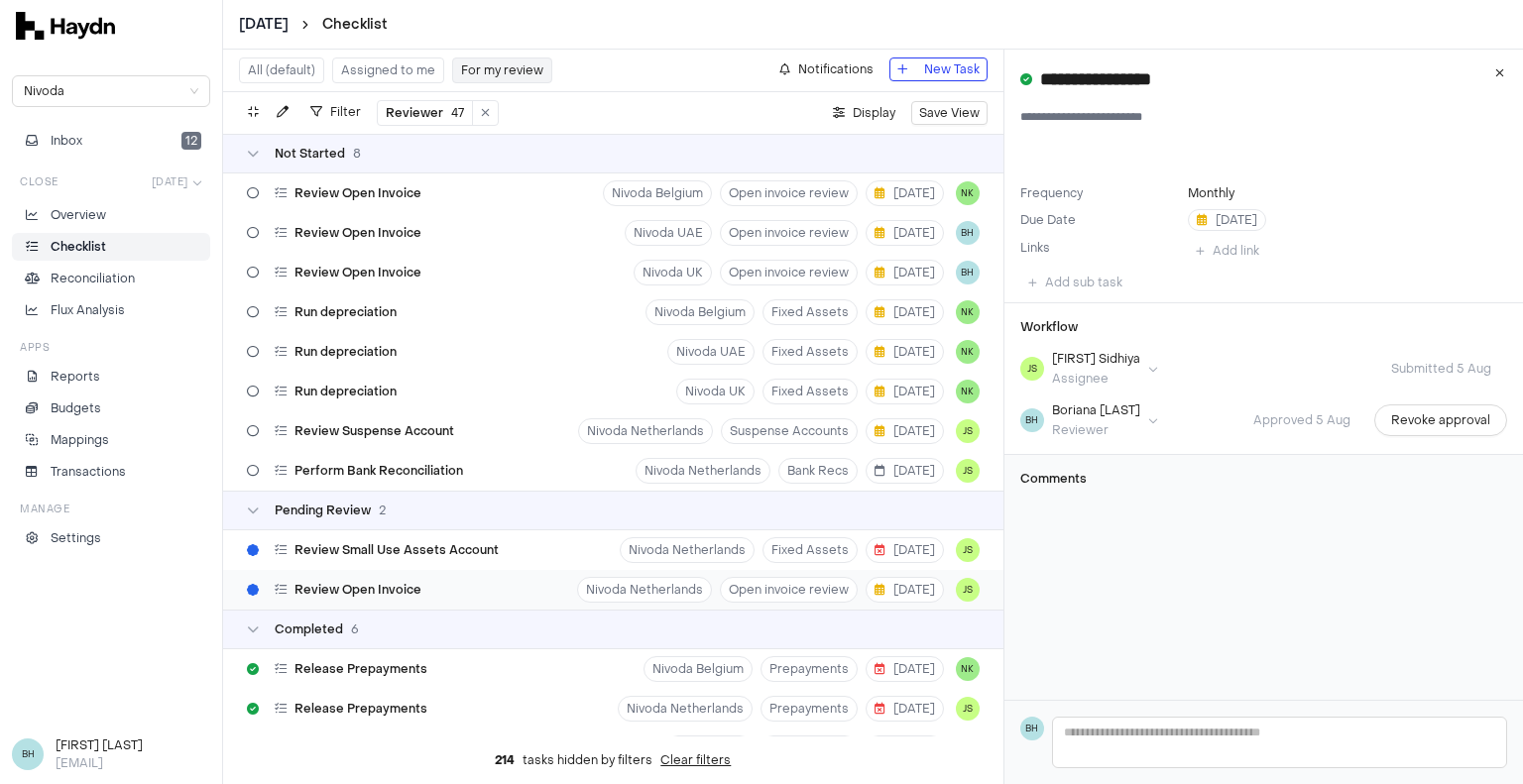 click on "Review Open Invoice Nivoda [COUNTRY] Open invoice review [DATE] JS" at bounding box center [613, 590] 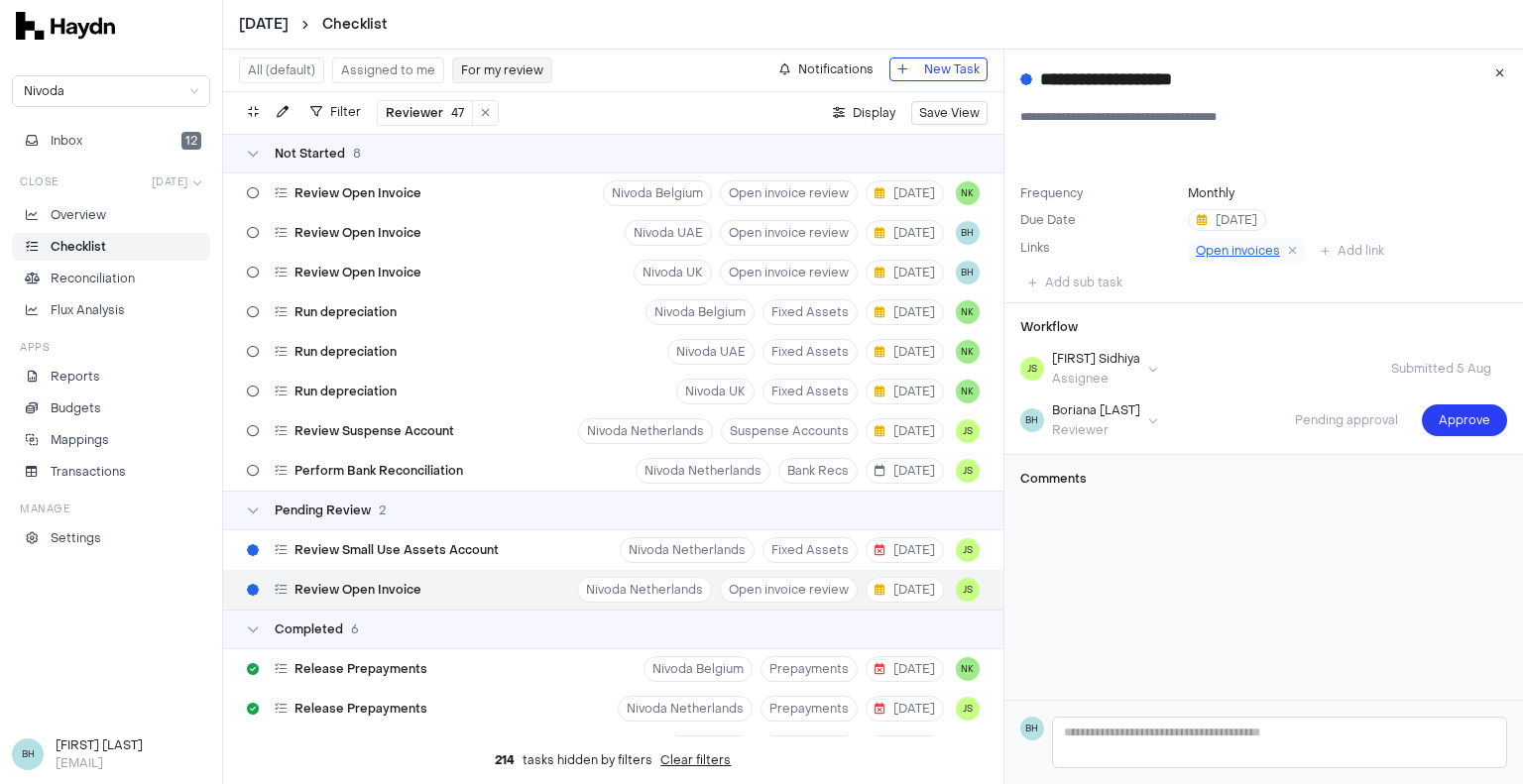 click on "Open invoices" at bounding box center (1237, 251) 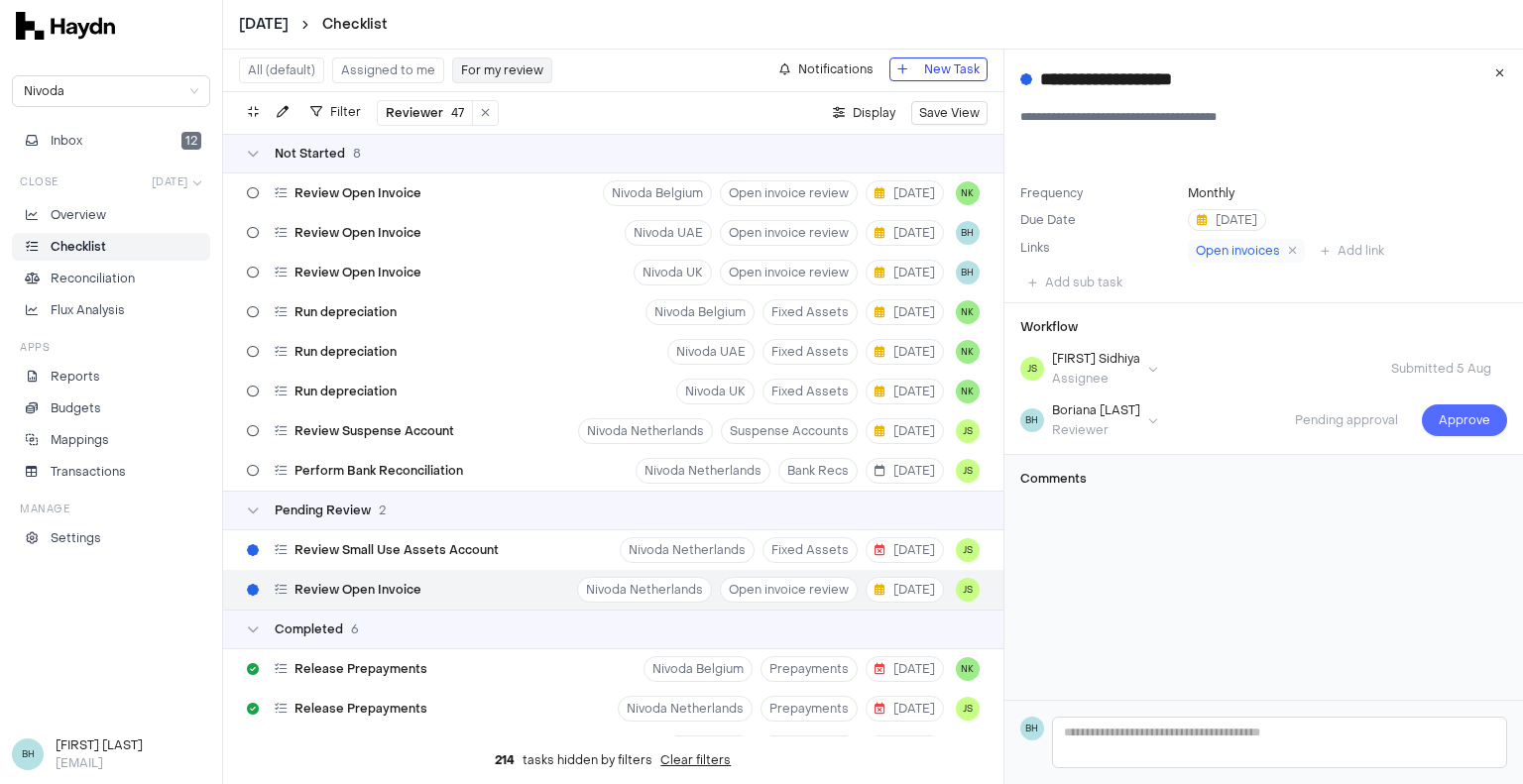 click on "Approve" at bounding box center (1464, 420) 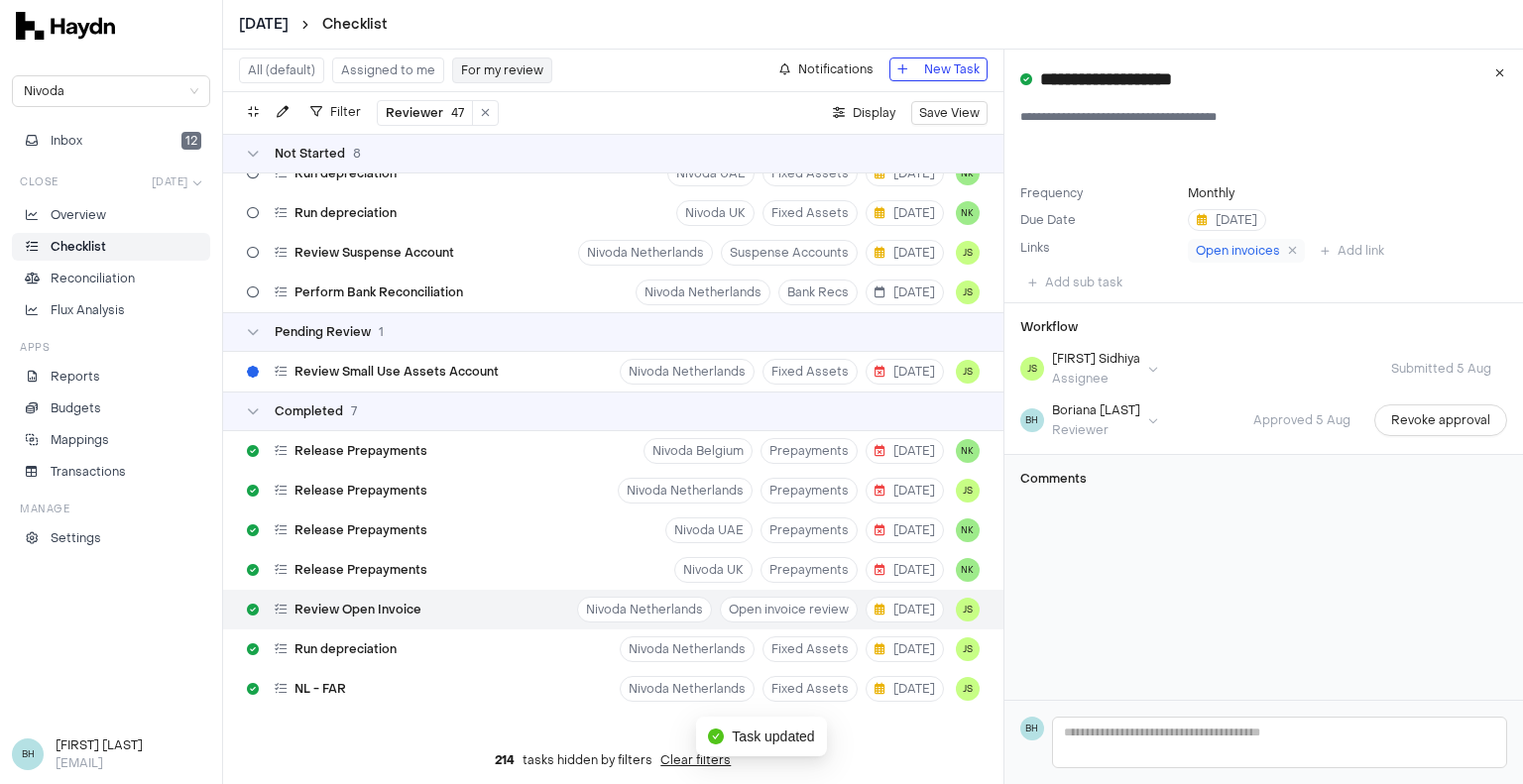 scroll, scrollTop: 188, scrollLeft: 0, axis: vertical 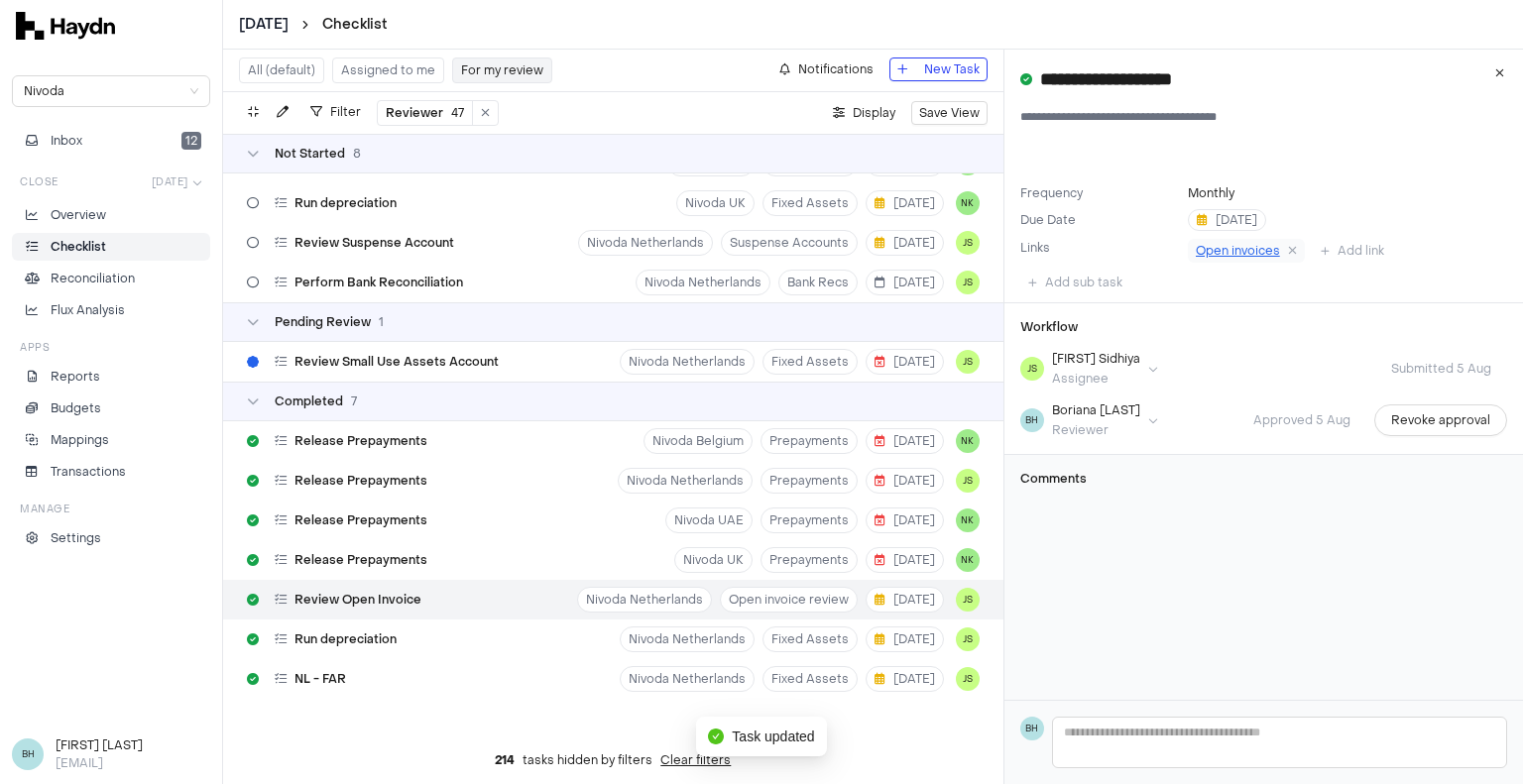 click on "Open invoices" at bounding box center (1237, 251) 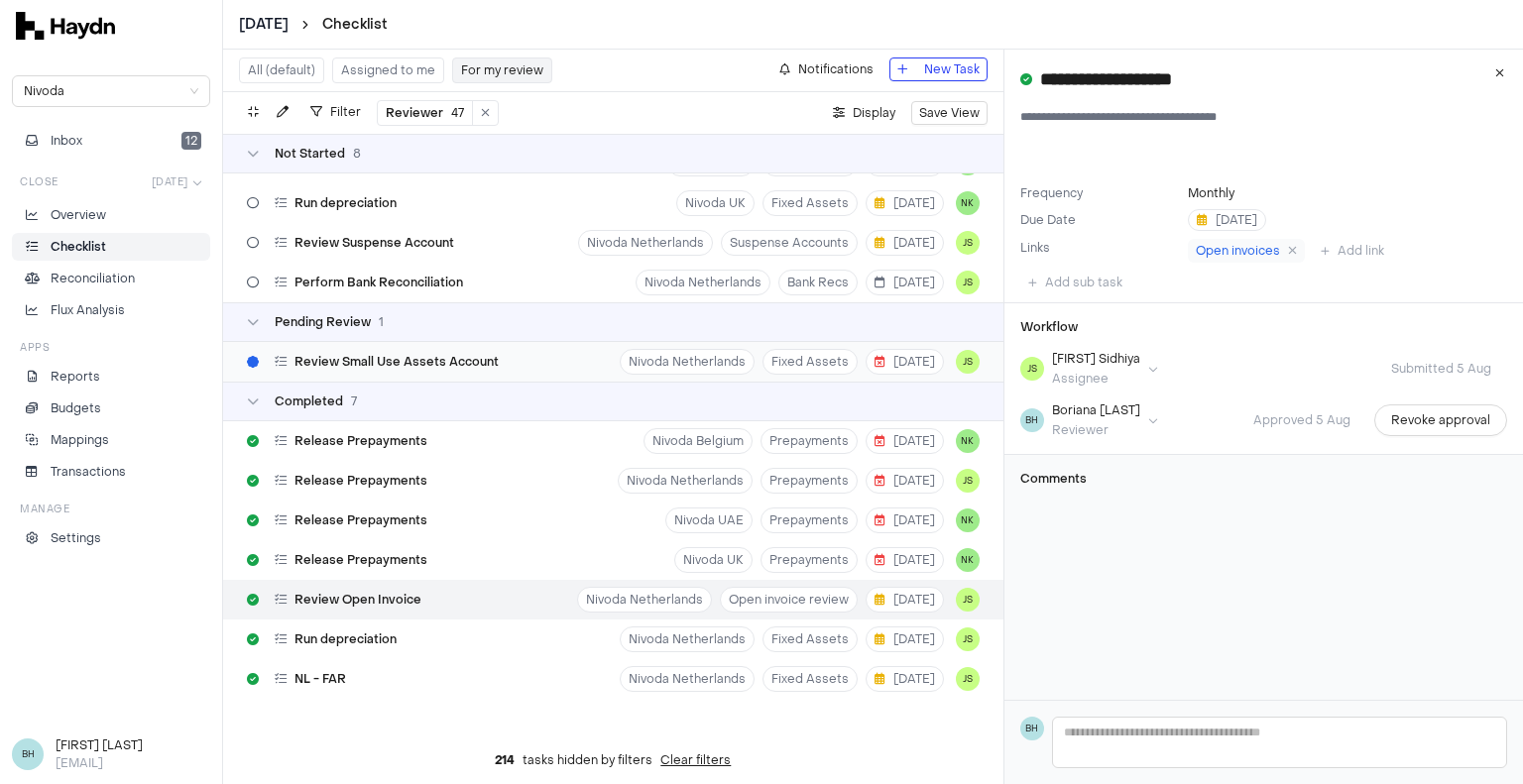 scroll, scrollTop: 0, scrollLeft: 0, axis: both 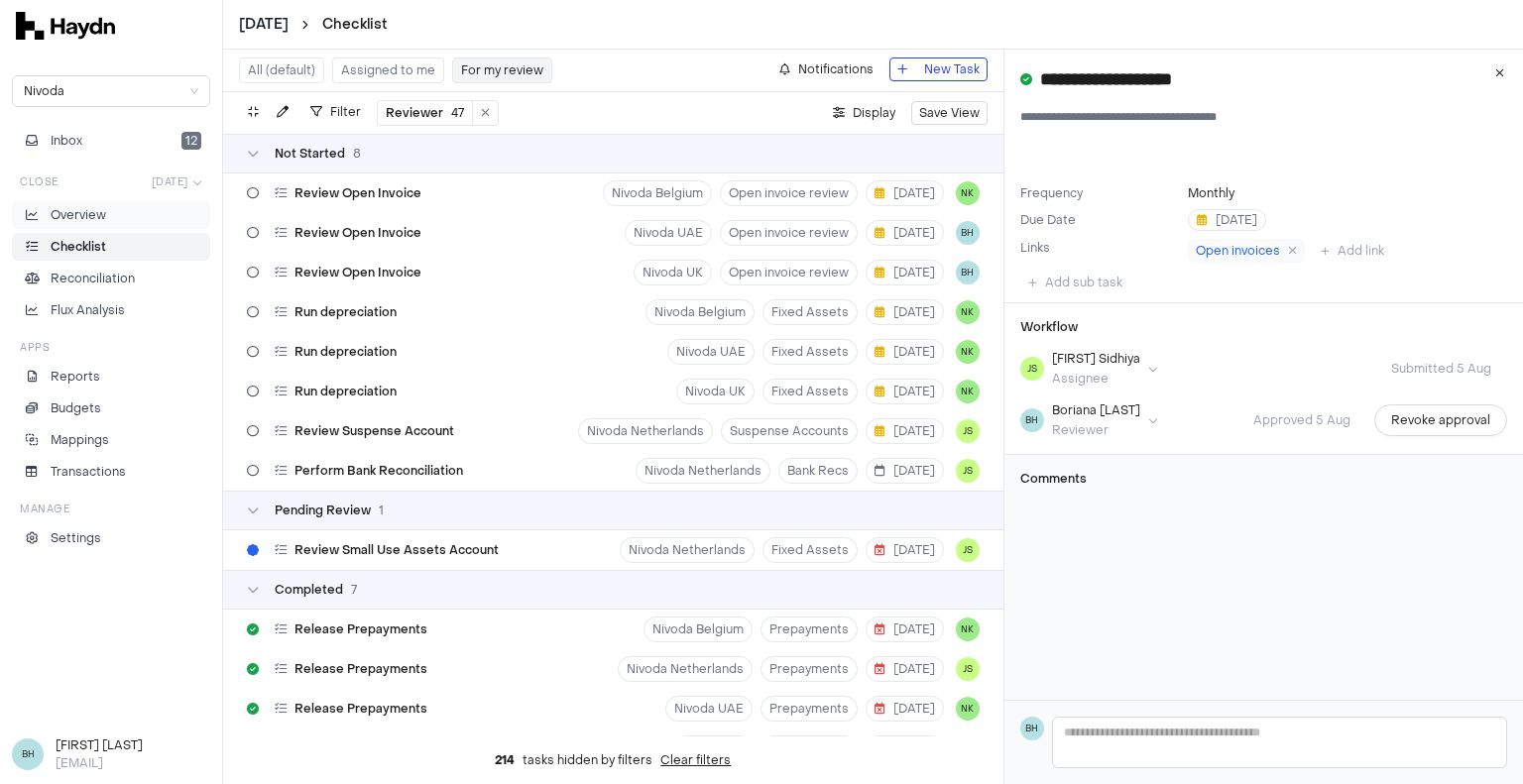 click on "Overview" at bounding box center [78, 215] 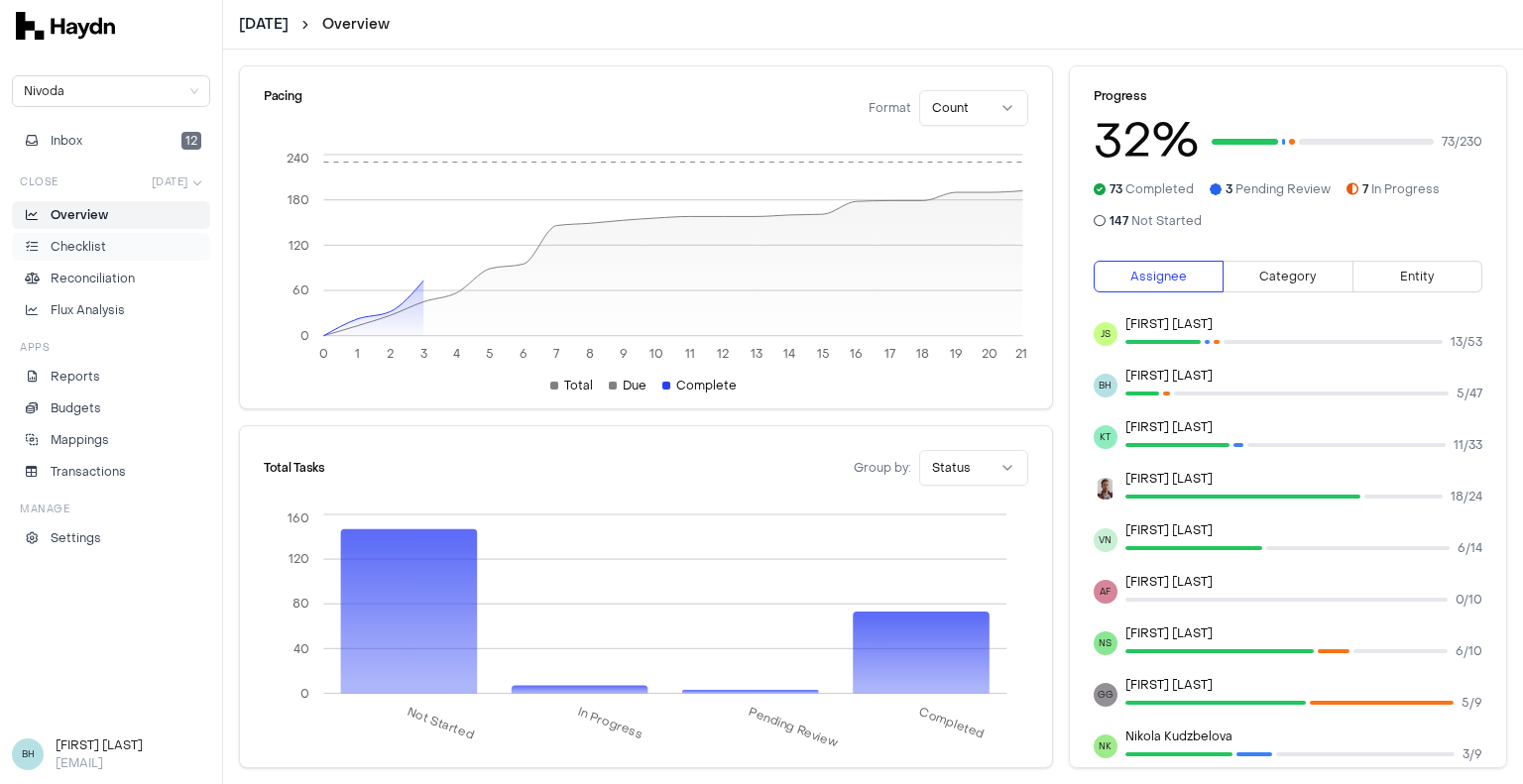 click on "Checklist" at bounding box center (111, 247) 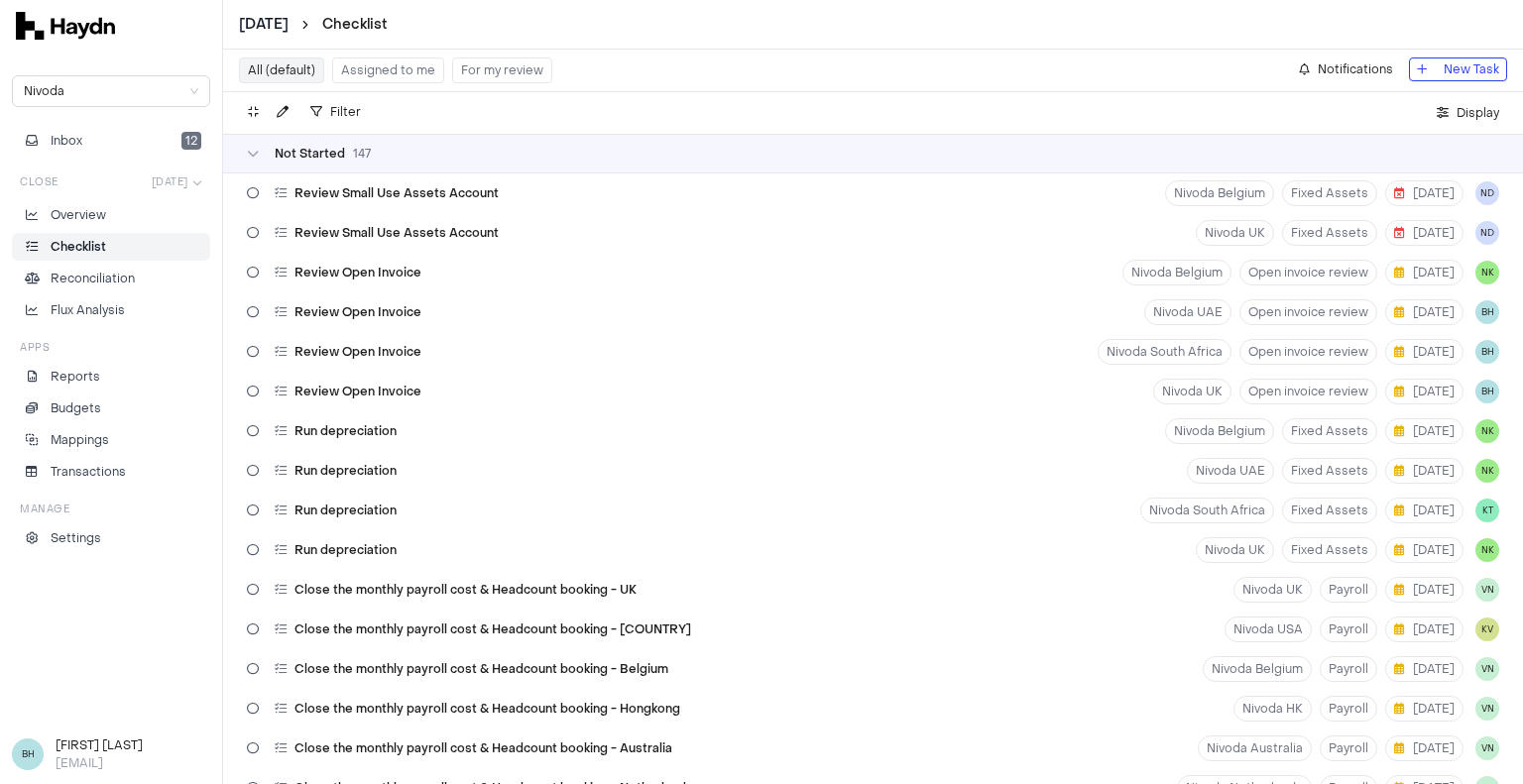 click on "Assigned to me" at bounding box center (388, 70) 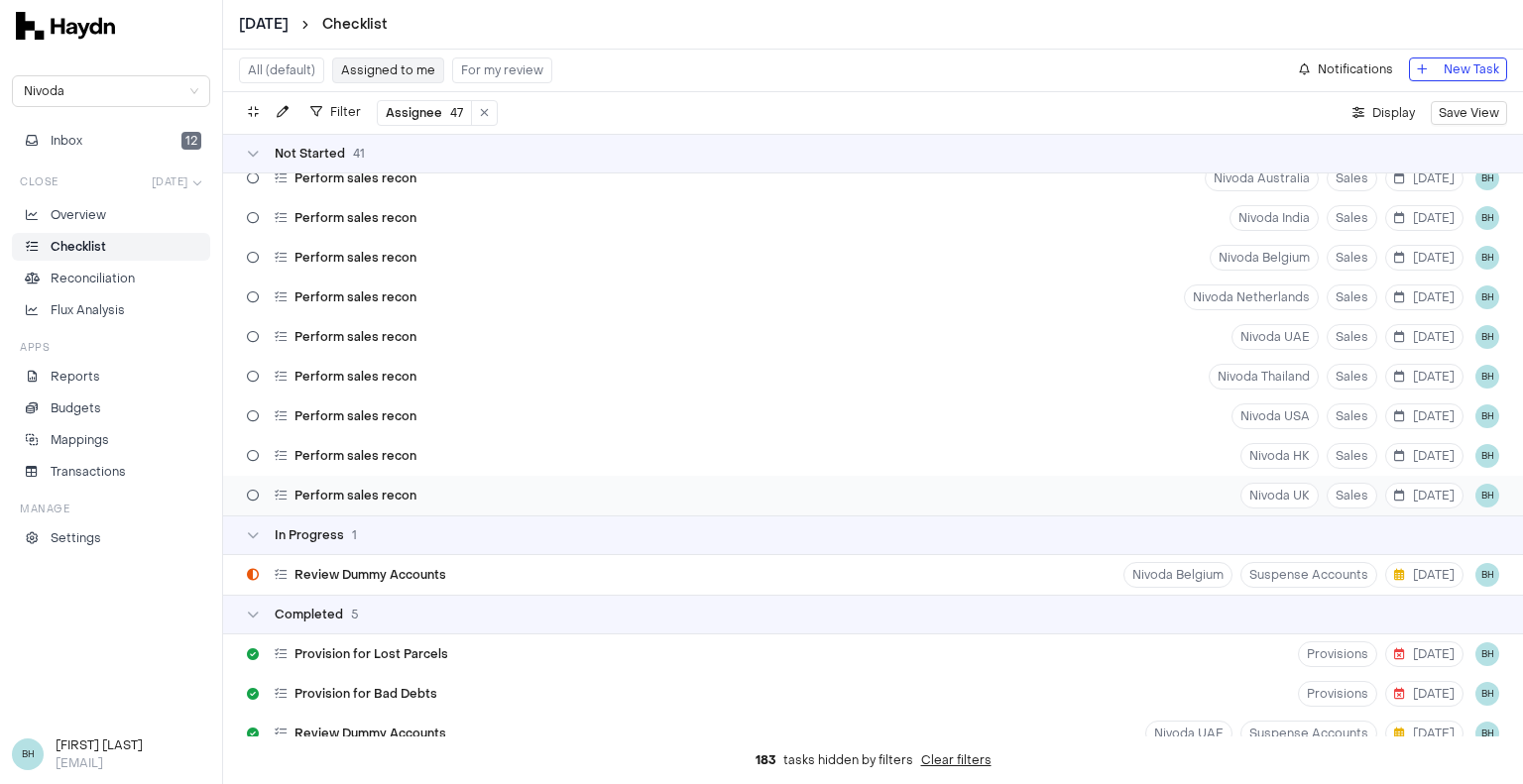 scroll, scrollTop: 1417, scrollLeft: 0, axis: vertical 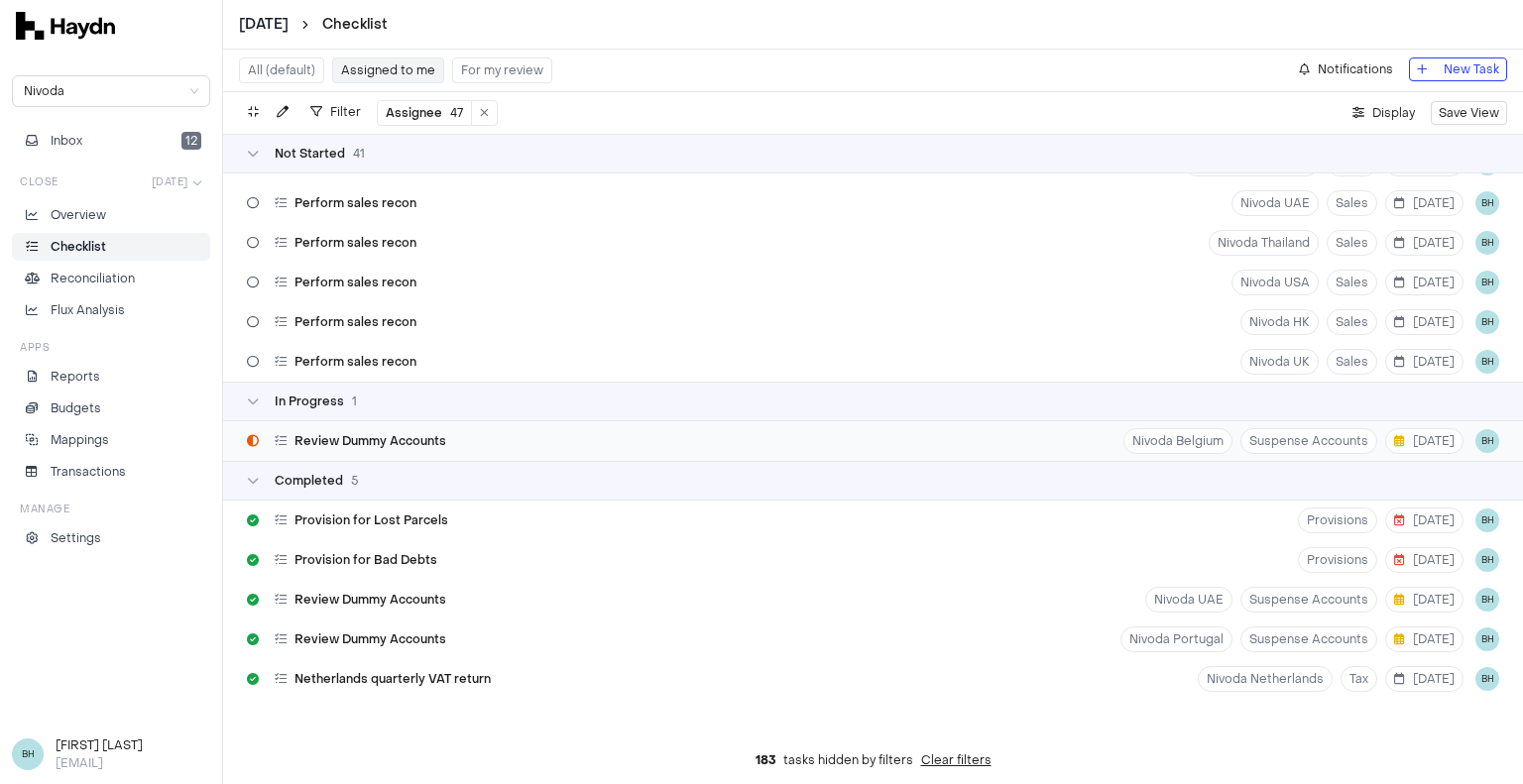 click on "Review Dummy Accounts Nivoda [COUNTRY] Suspense Accounts [DATE] BH" at bounding box center (873, 441) 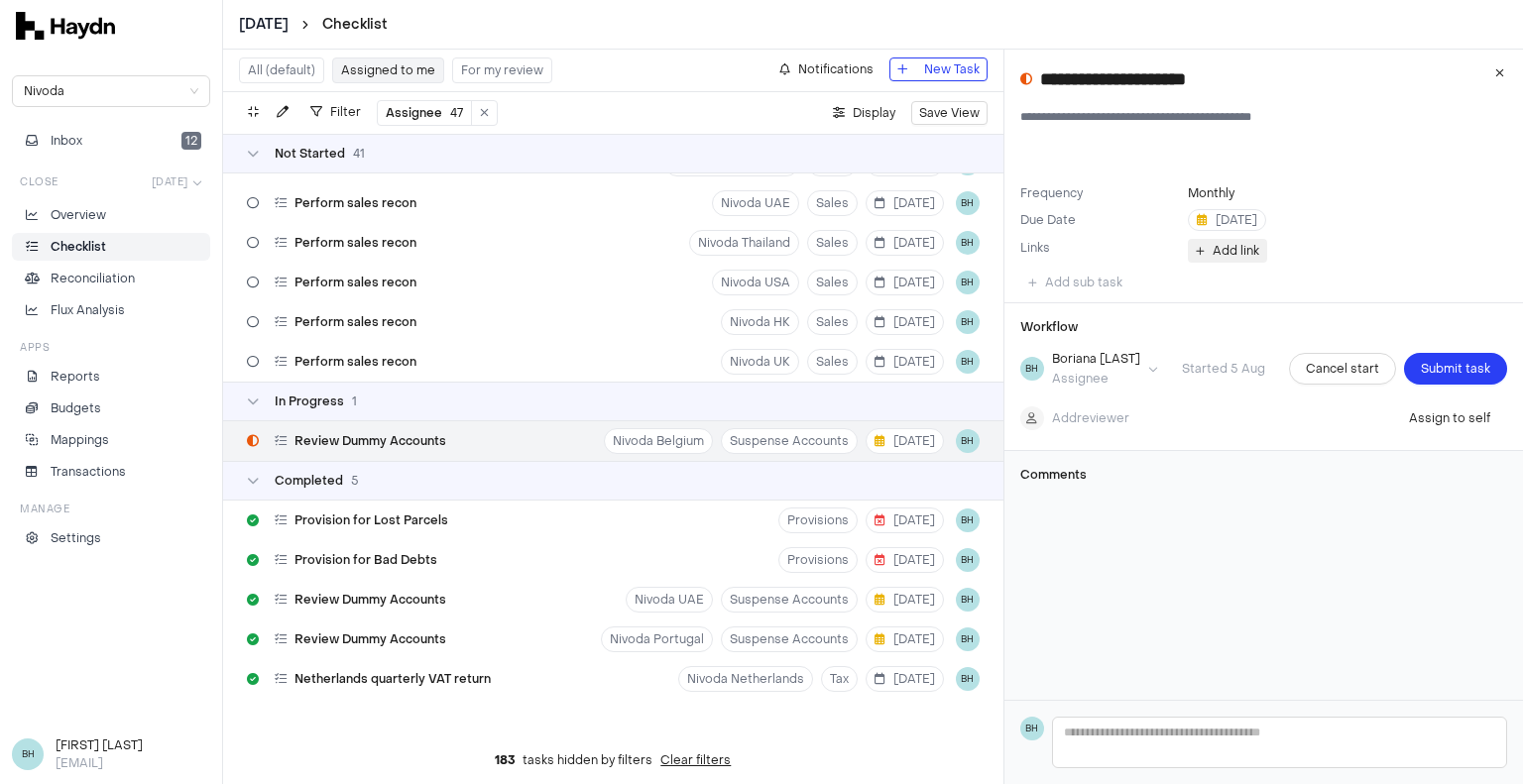 click on "Add link" at bounding box center [1235, 251] 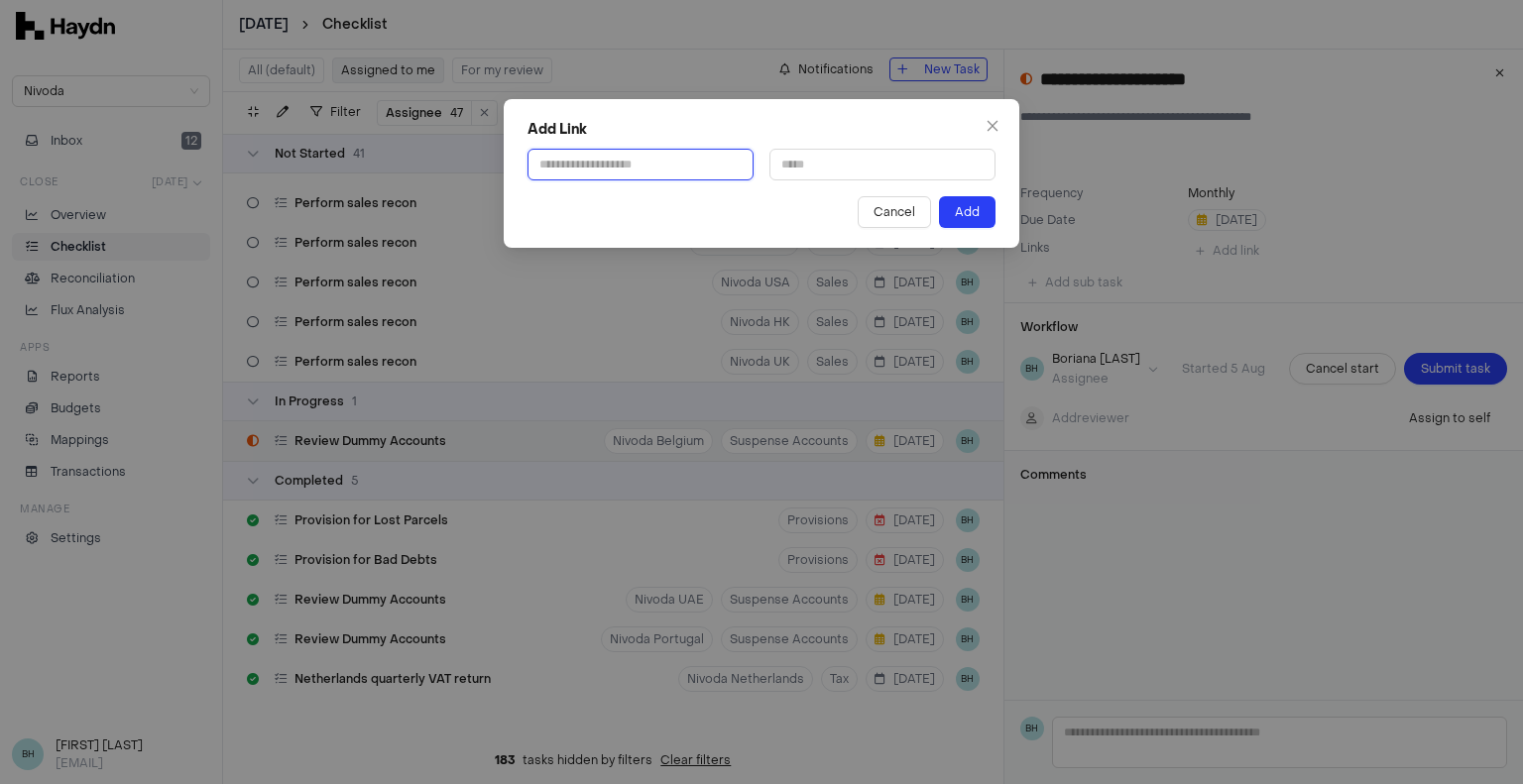 click at bounding box center (641, 165) 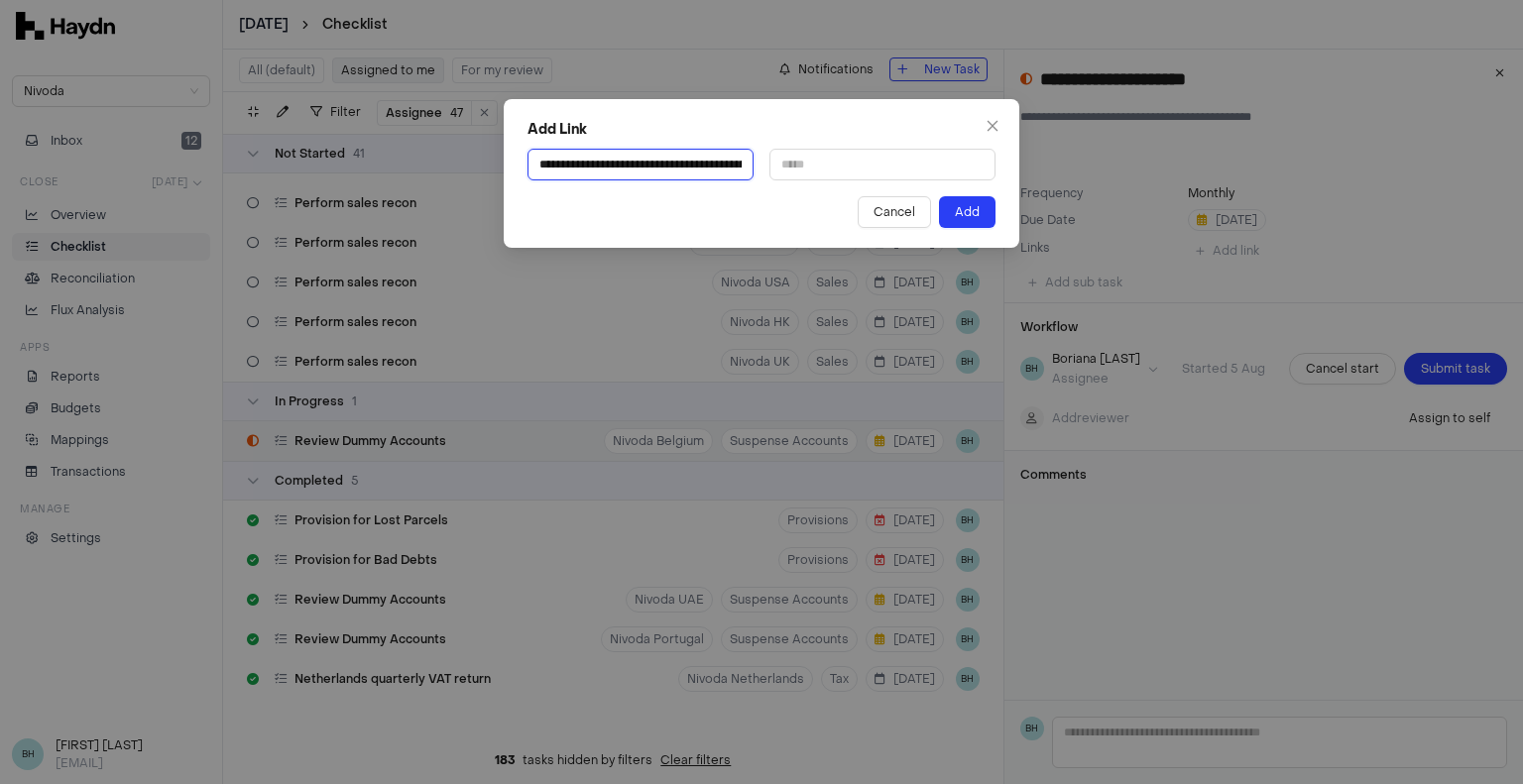 scroll, scrollTop: 0, scrollLeft: 704, axis: horizontal 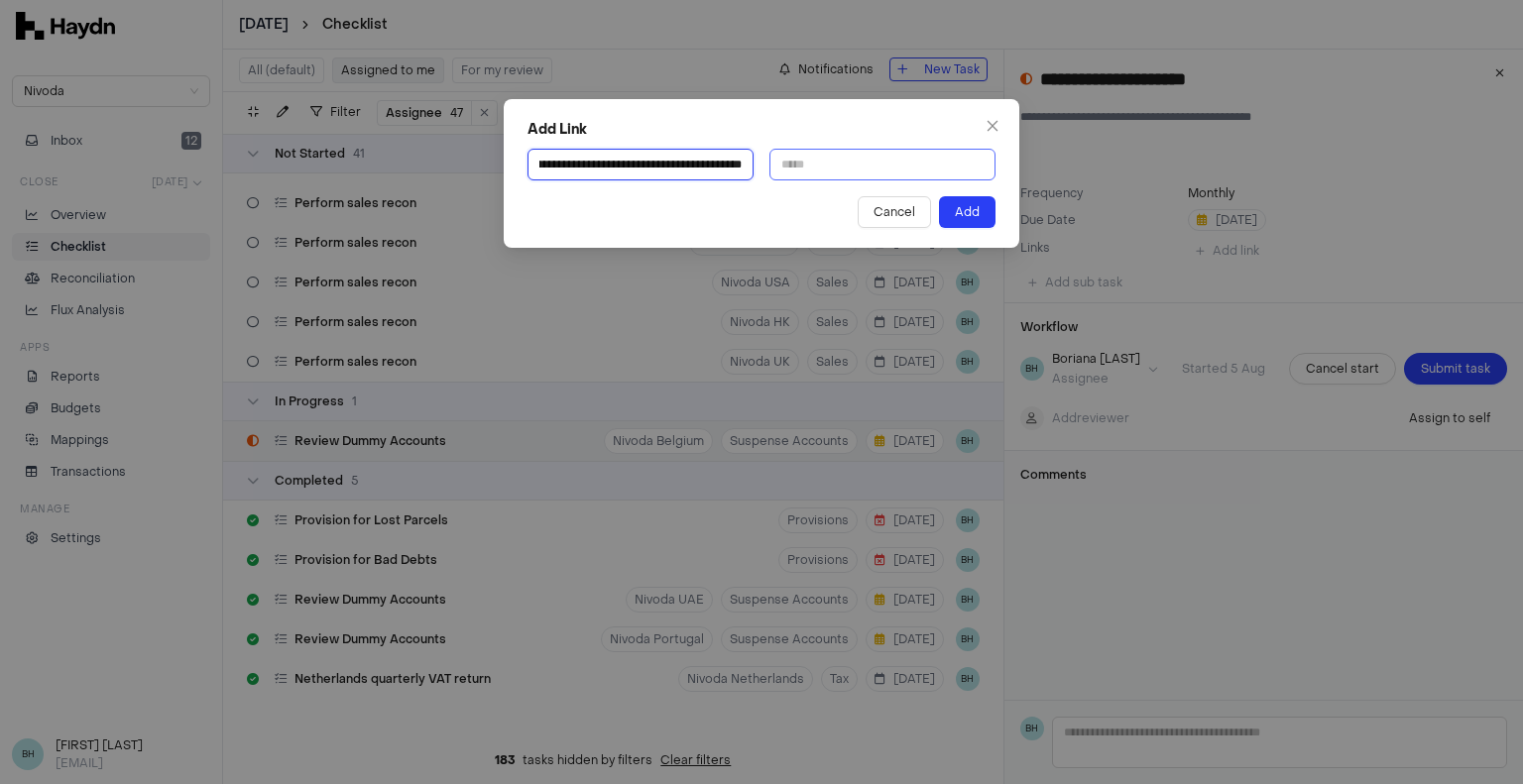 type on "**********" 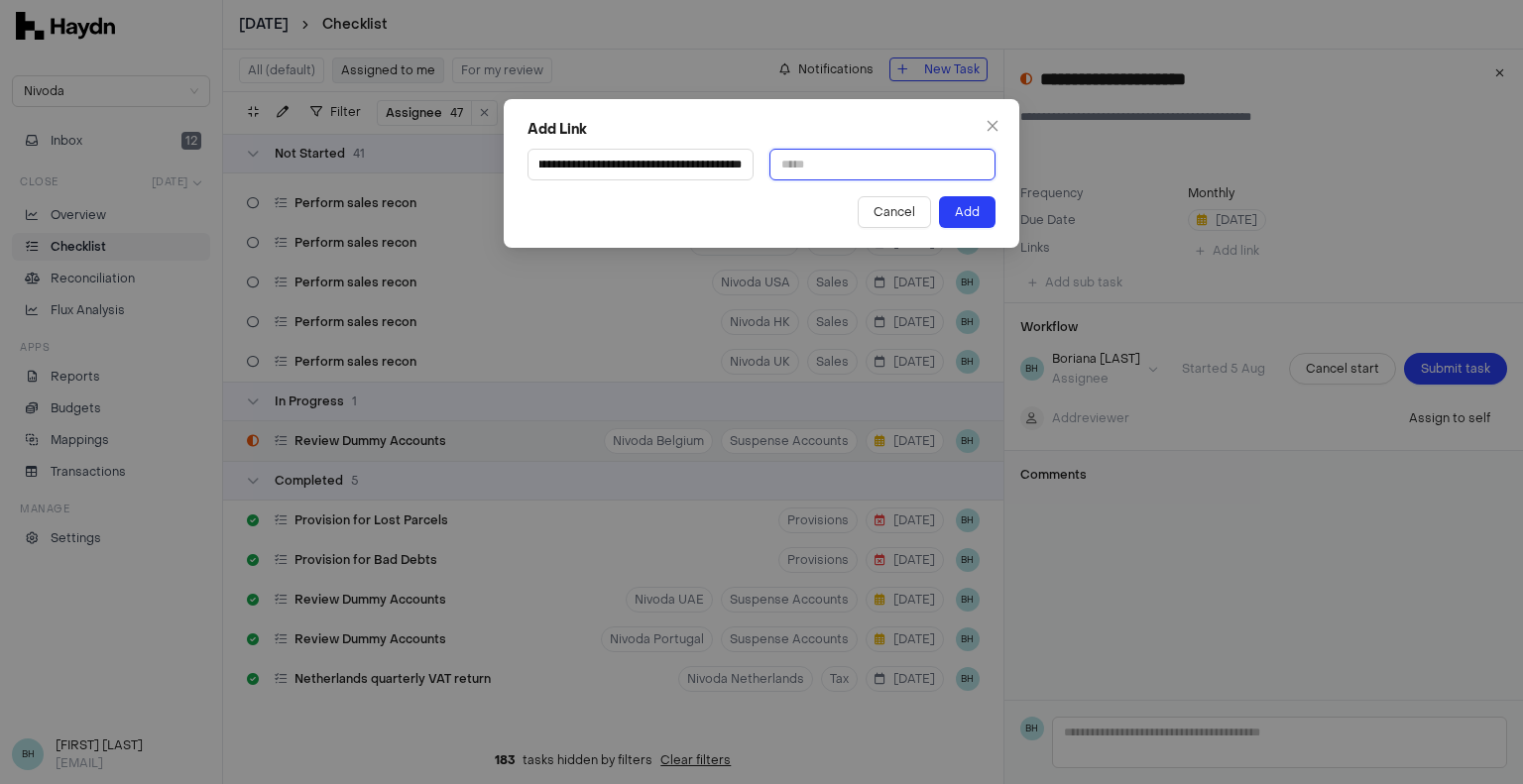 click at bounding box center [882, 165] 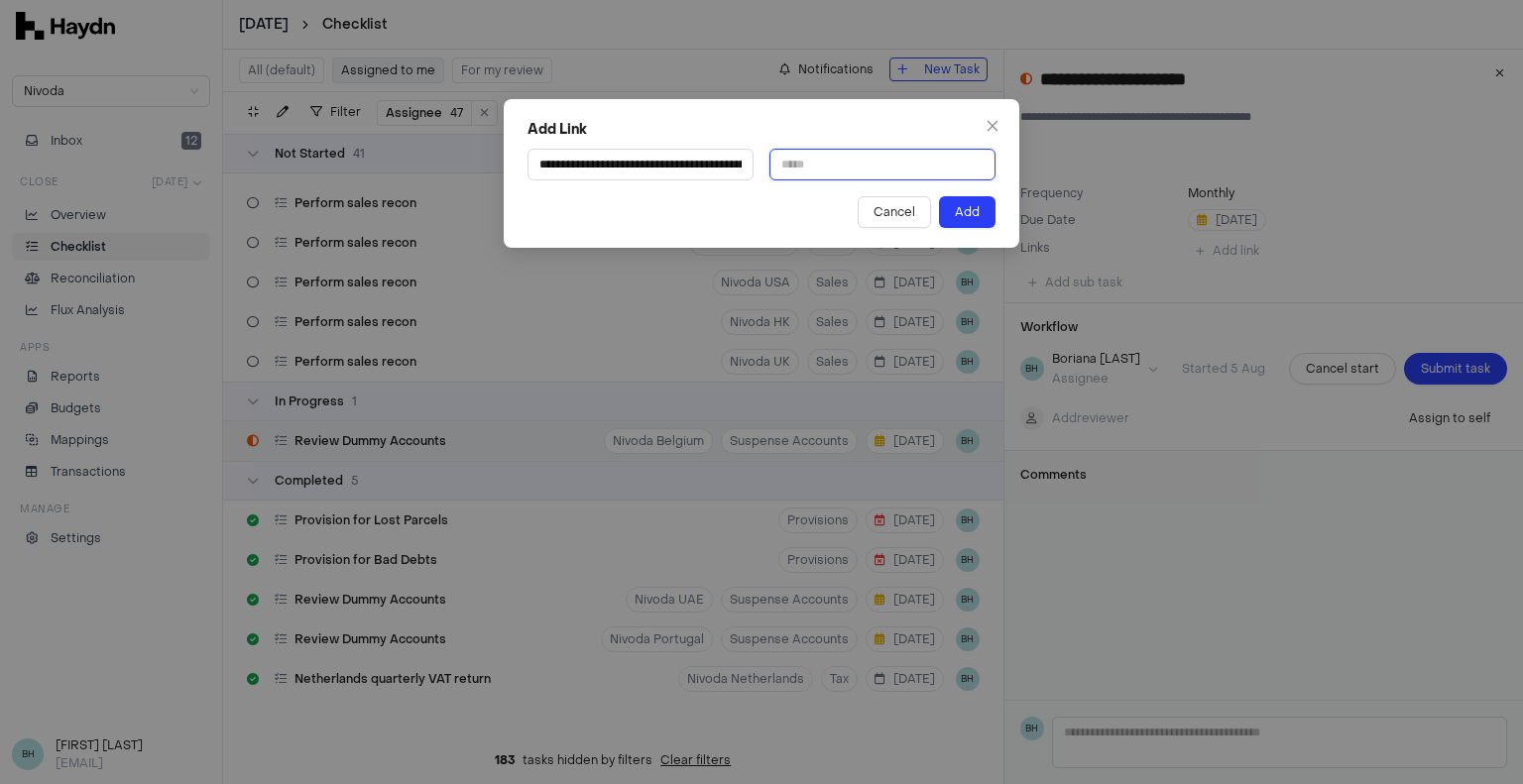 type on "**********" 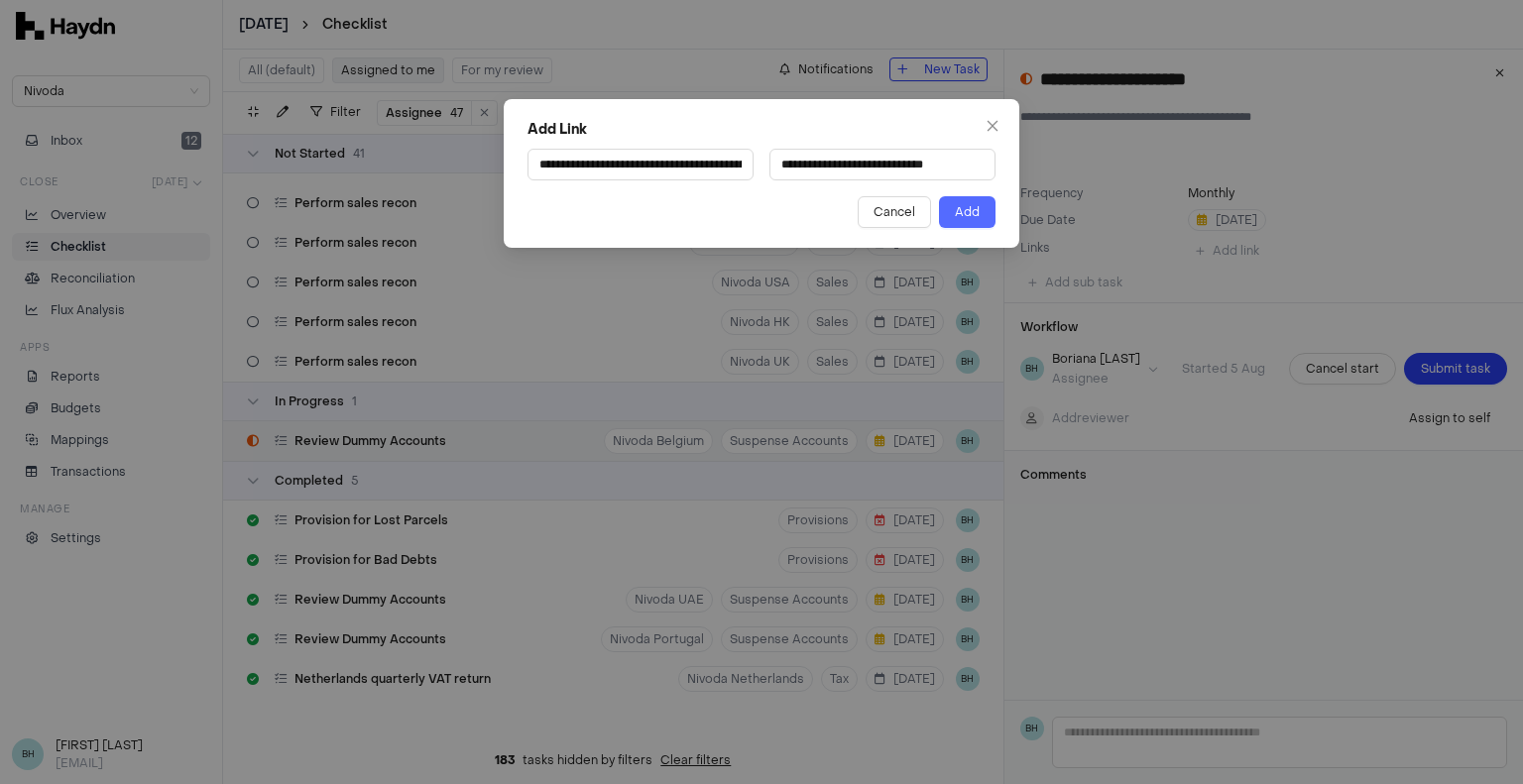 click on "Add" at bounding box center [967, 212] 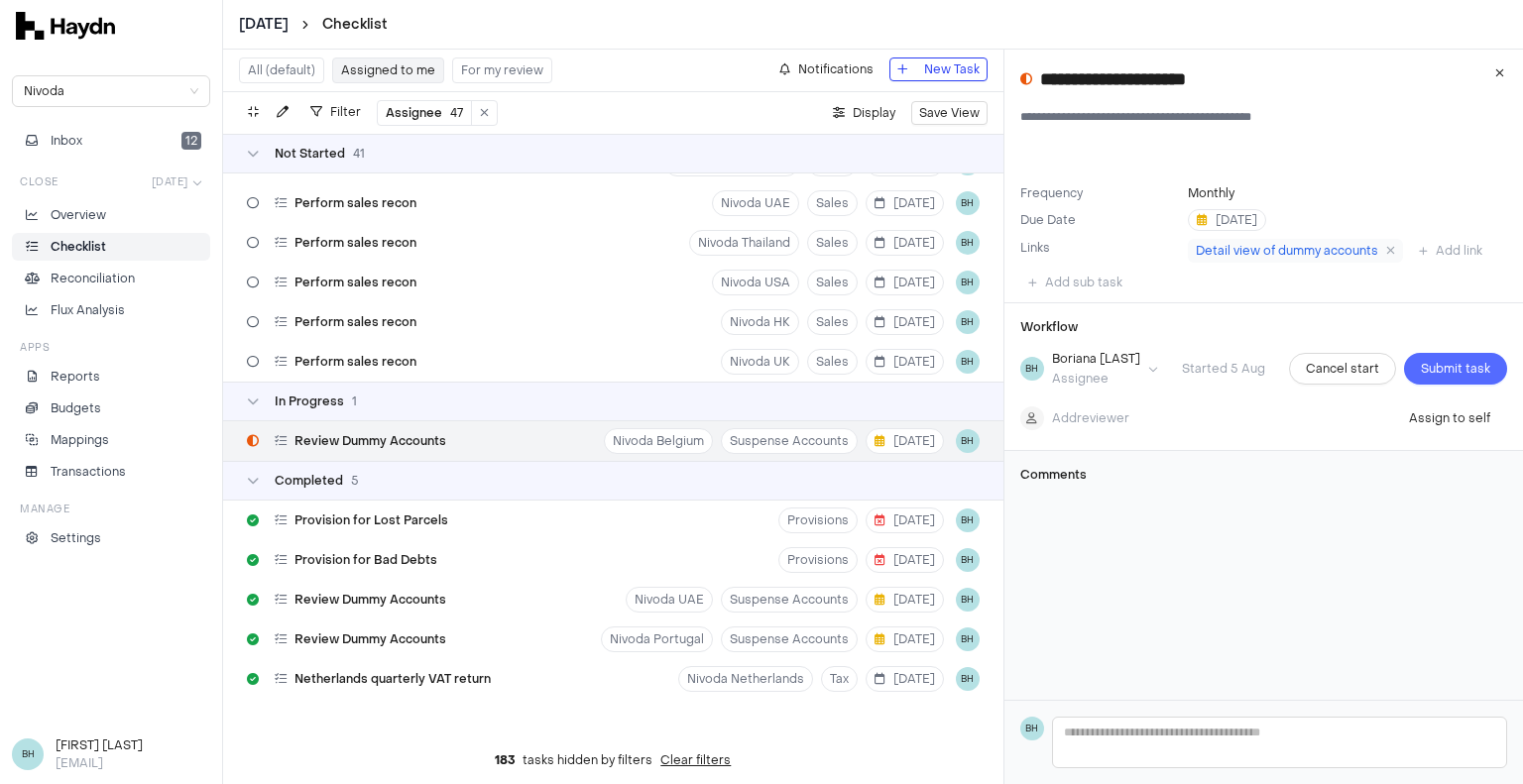click on "Submit task" at bounding box center (1456, 369) 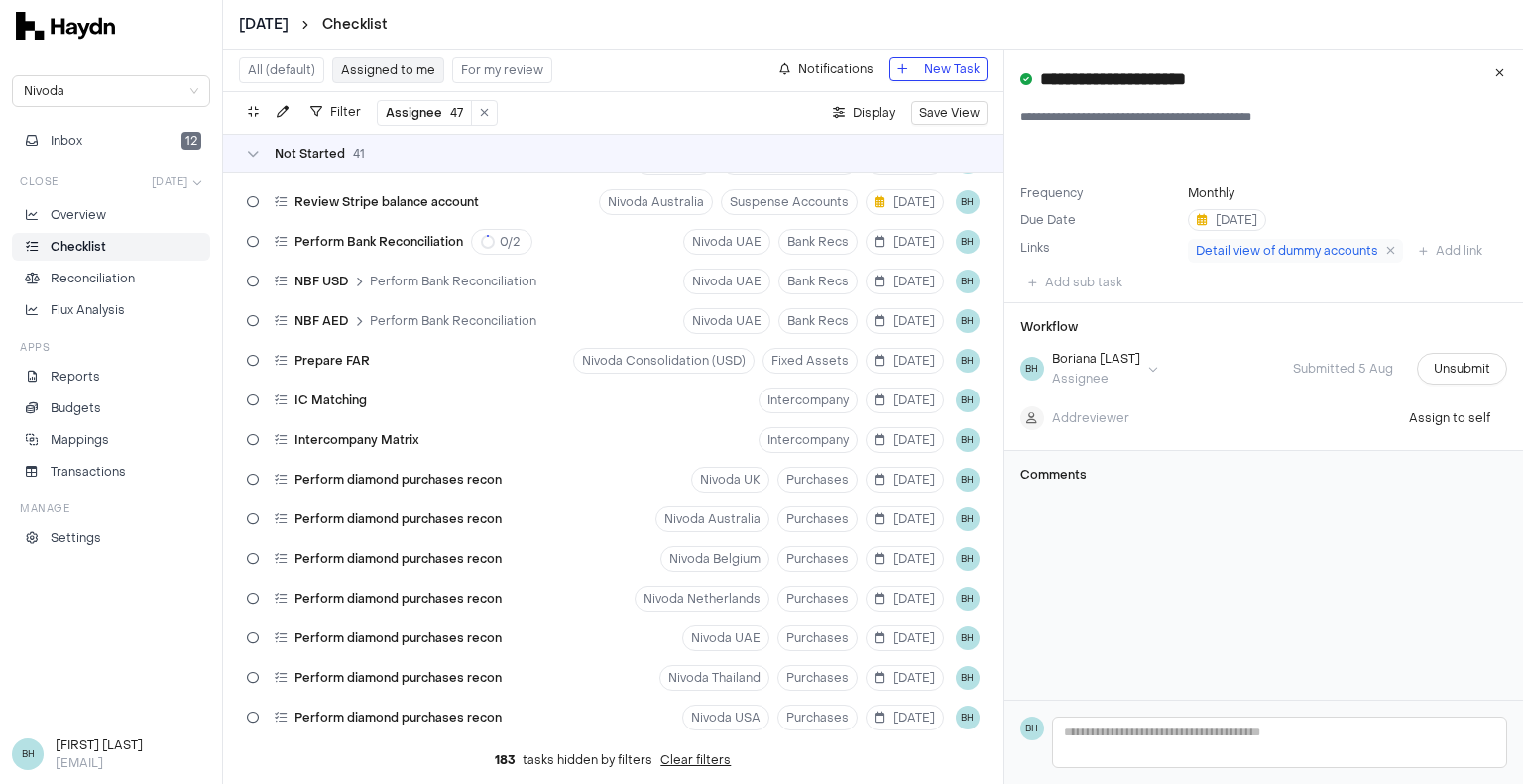 scroll, scrollTop: 388, scrollLeft: 0, axis: vertical 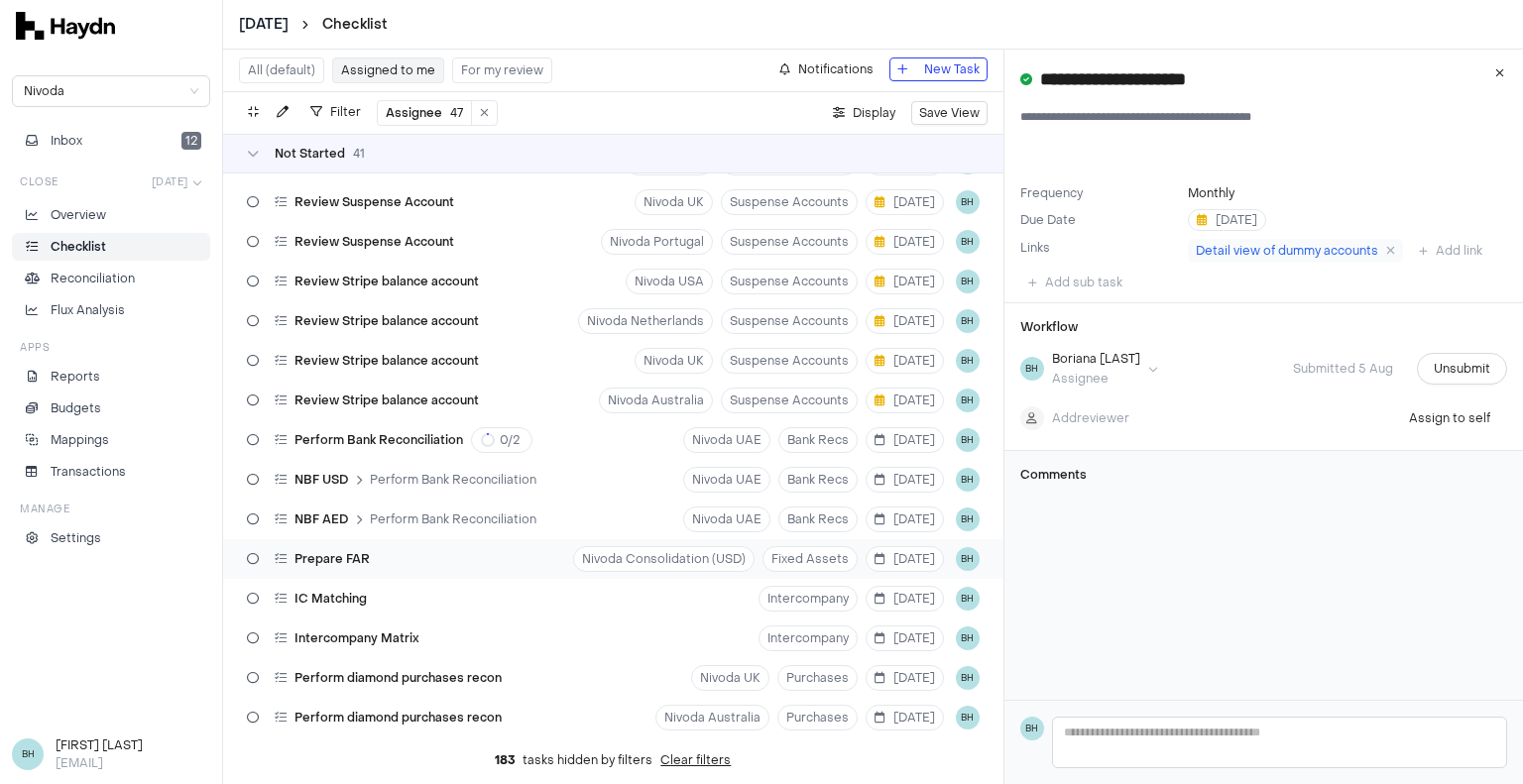 click on "Prepare FAR Nivoda Consolidation (USD) Fixed Assets [DATE] BH" at bounding box center (613, 559) 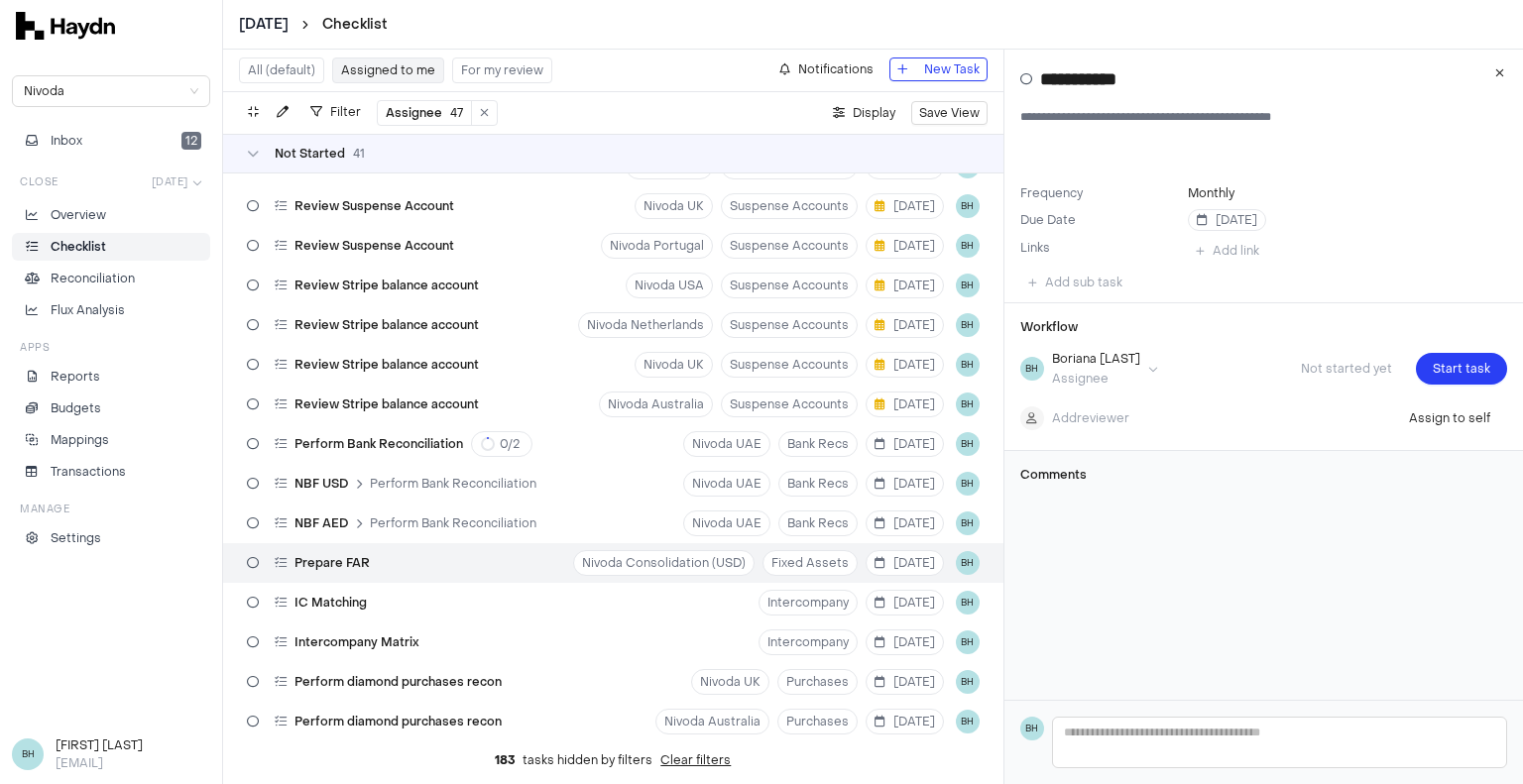scroll, scrollTop: 388, scrollLeft: 0, axis: vertical 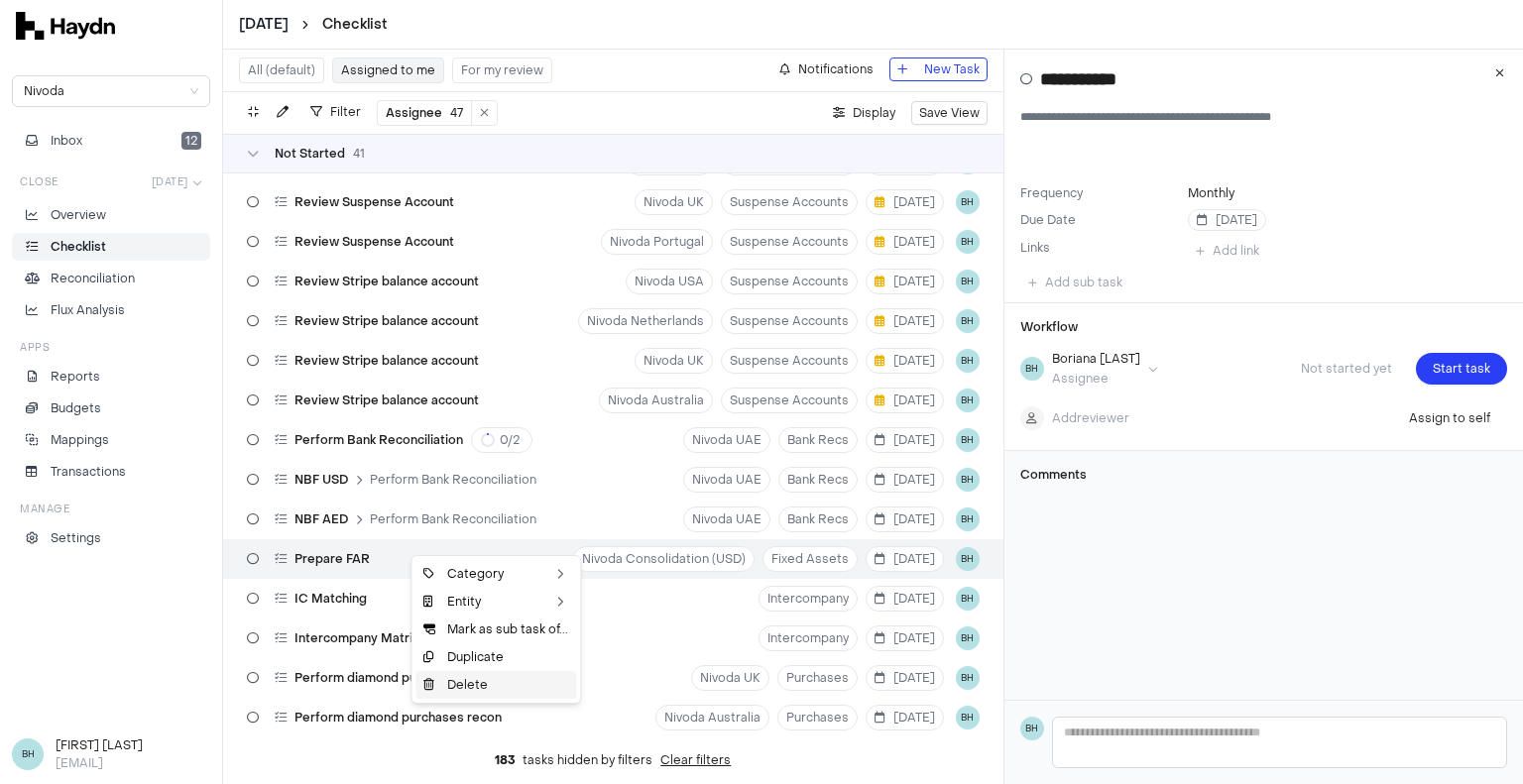 click on "Delete" at bounding box center [496, 685] 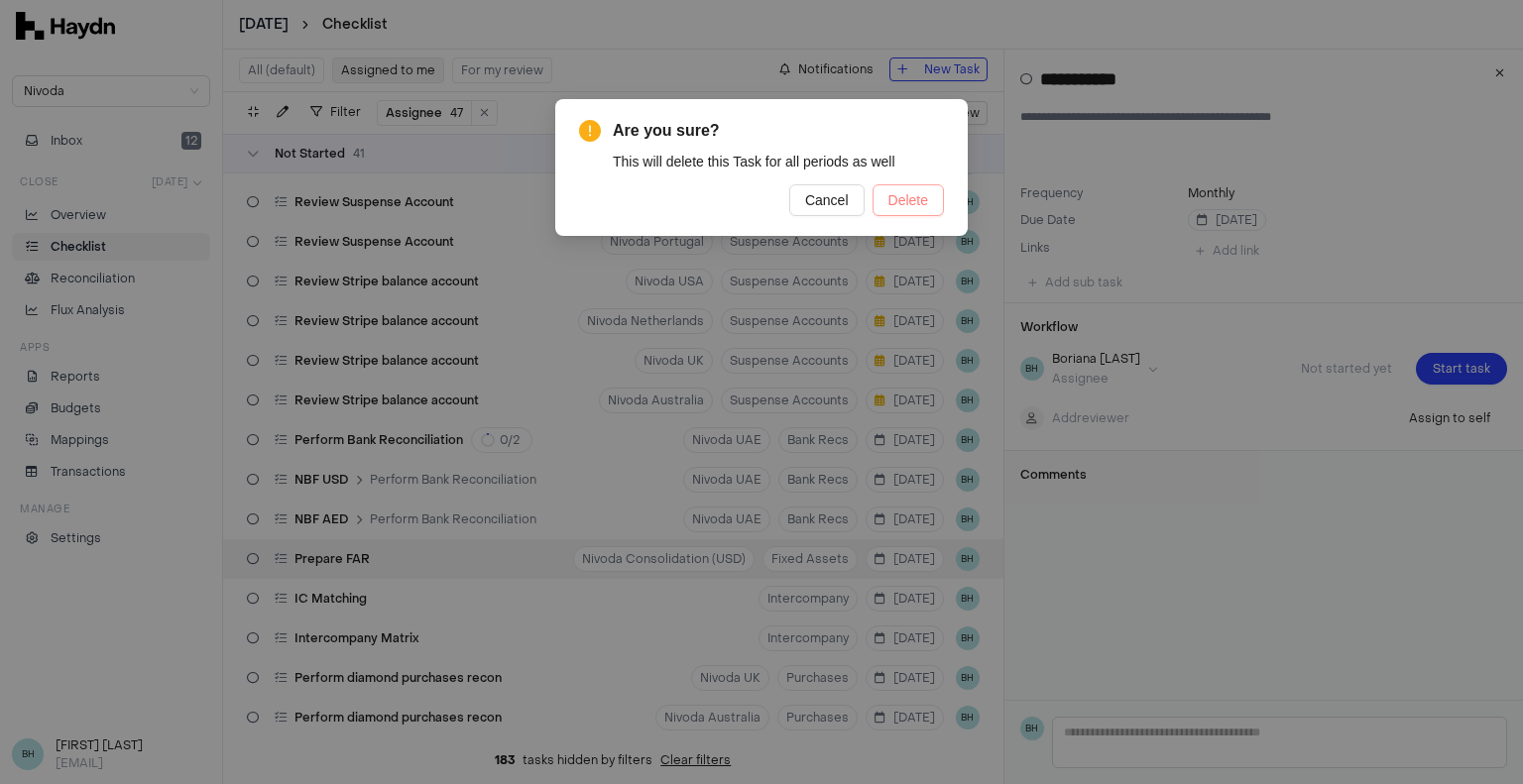click on "Delete" at bounding box center (908, 200) 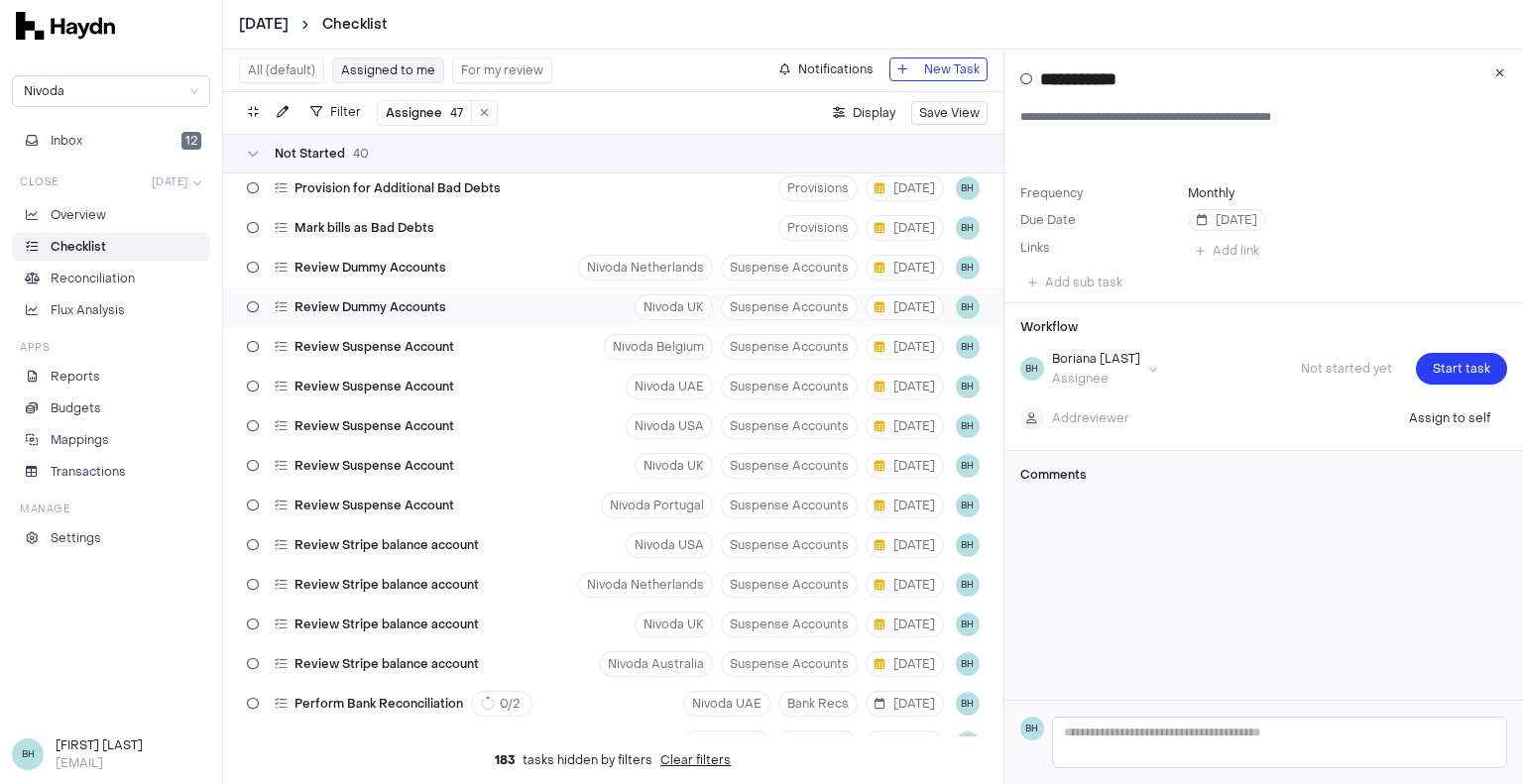 scroll, scrollTop: 90, scrollLeft: 0, axis: vertical 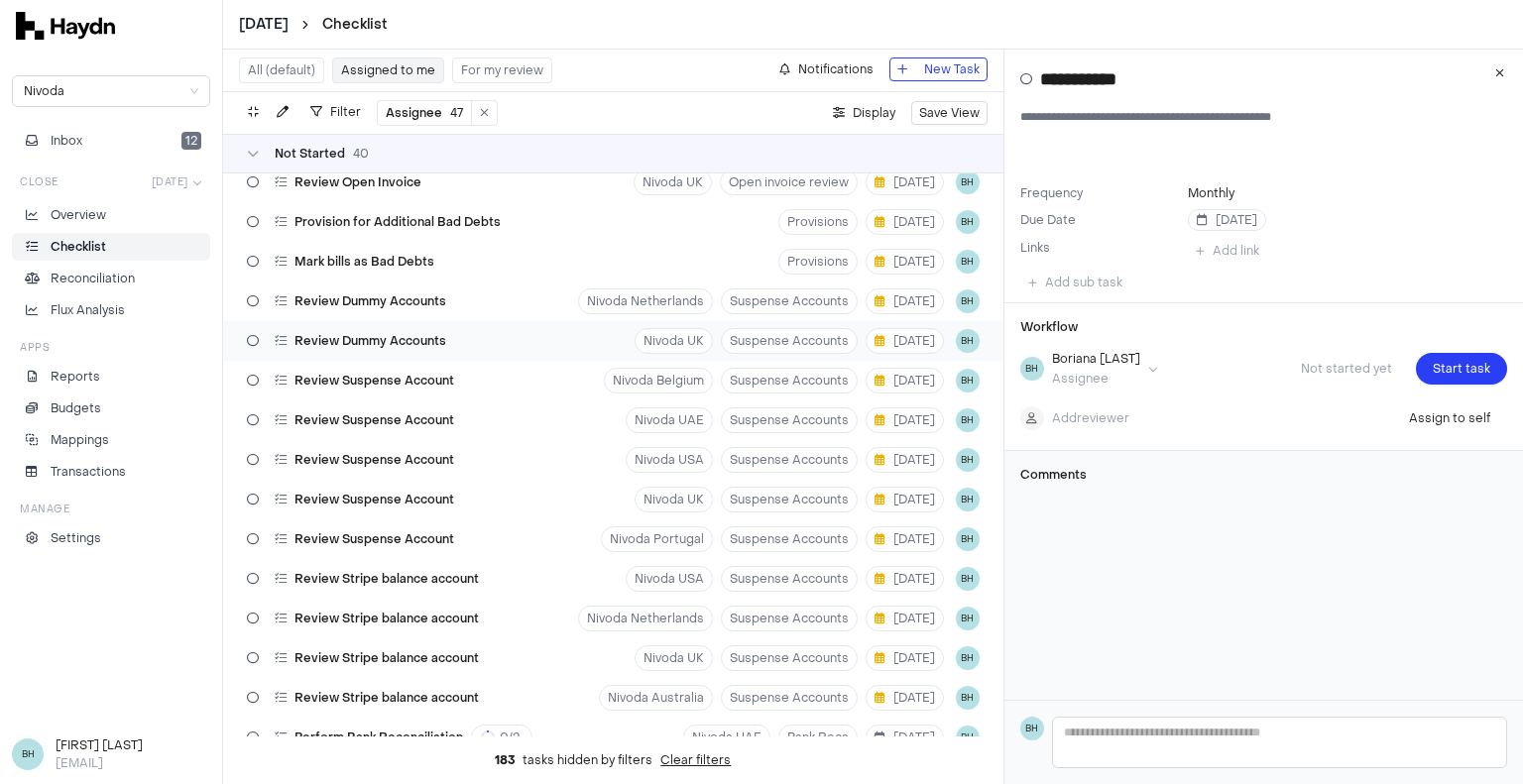 click on "Review Dummy Accounts Nivoda [COUNTRY] Suspense Accounts [DATE] BH" at bounding box center [613, 341] 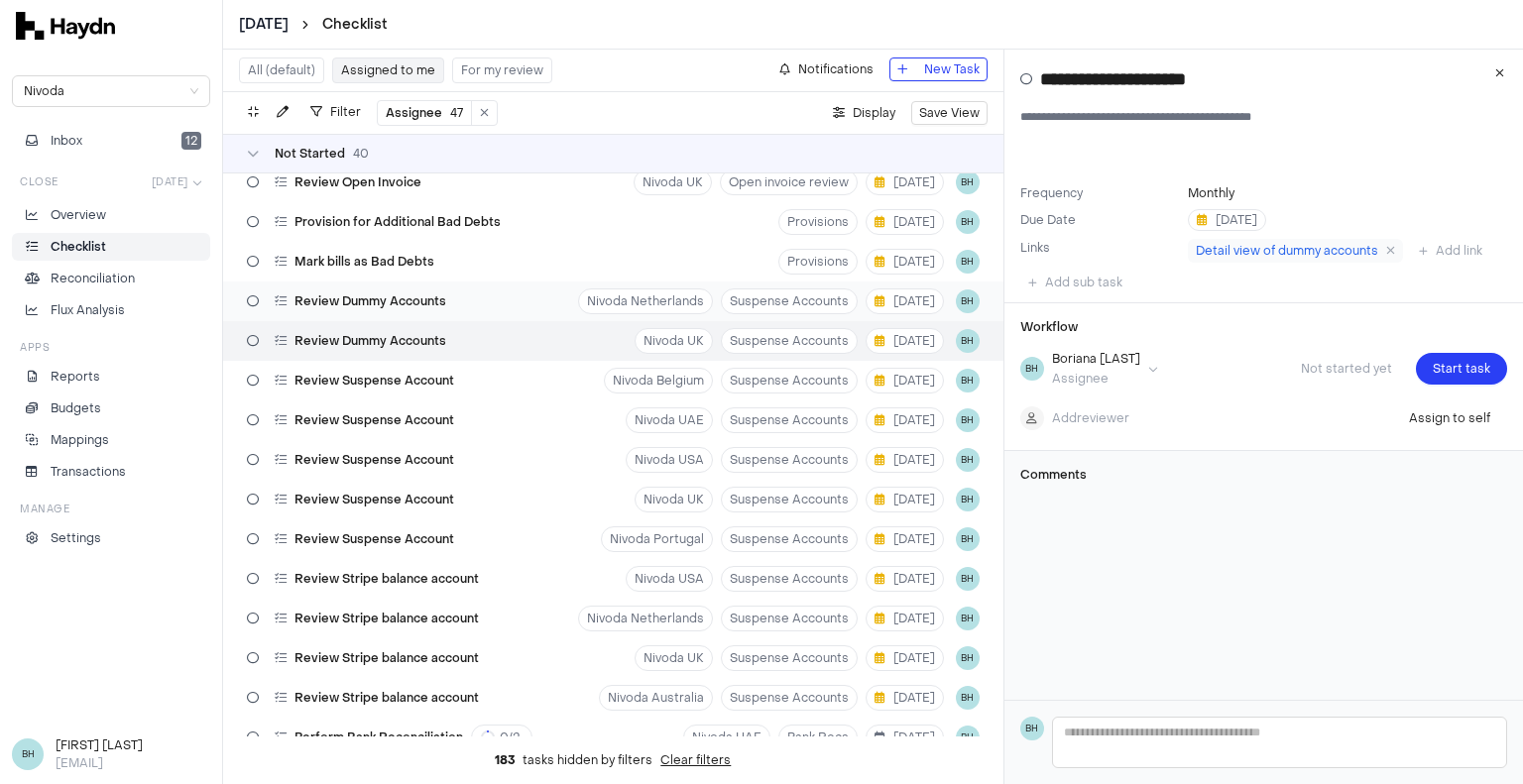 click on "Review Dummy Accounts Nivoda [COUNTRY] Suspense Accounts [DATE] BH" at bounding box center [613, 301] 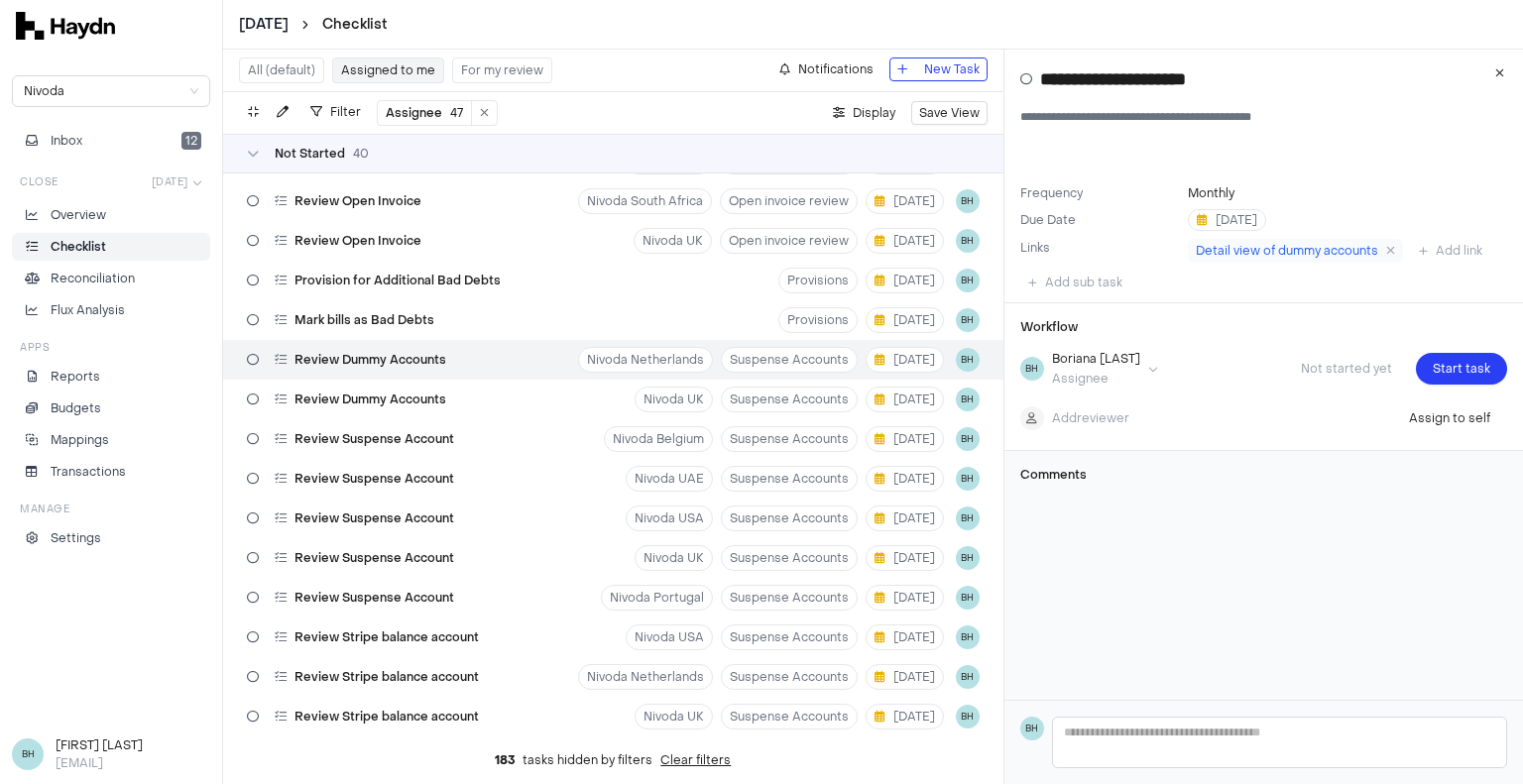 scroll, scrollTop: 0, scrollLeft: 0, axis: both 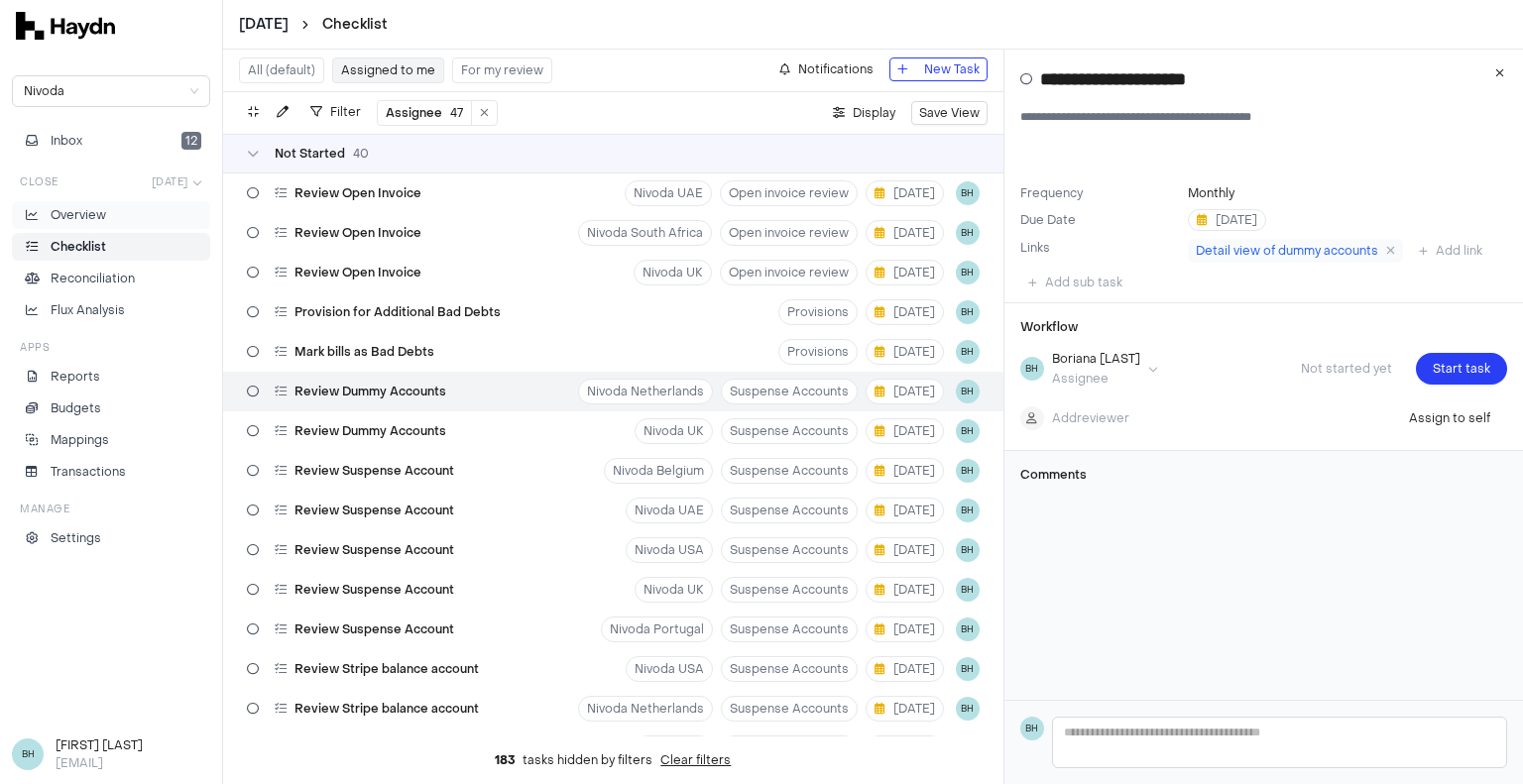 click on "Overview" at bounding box center (78, 215) 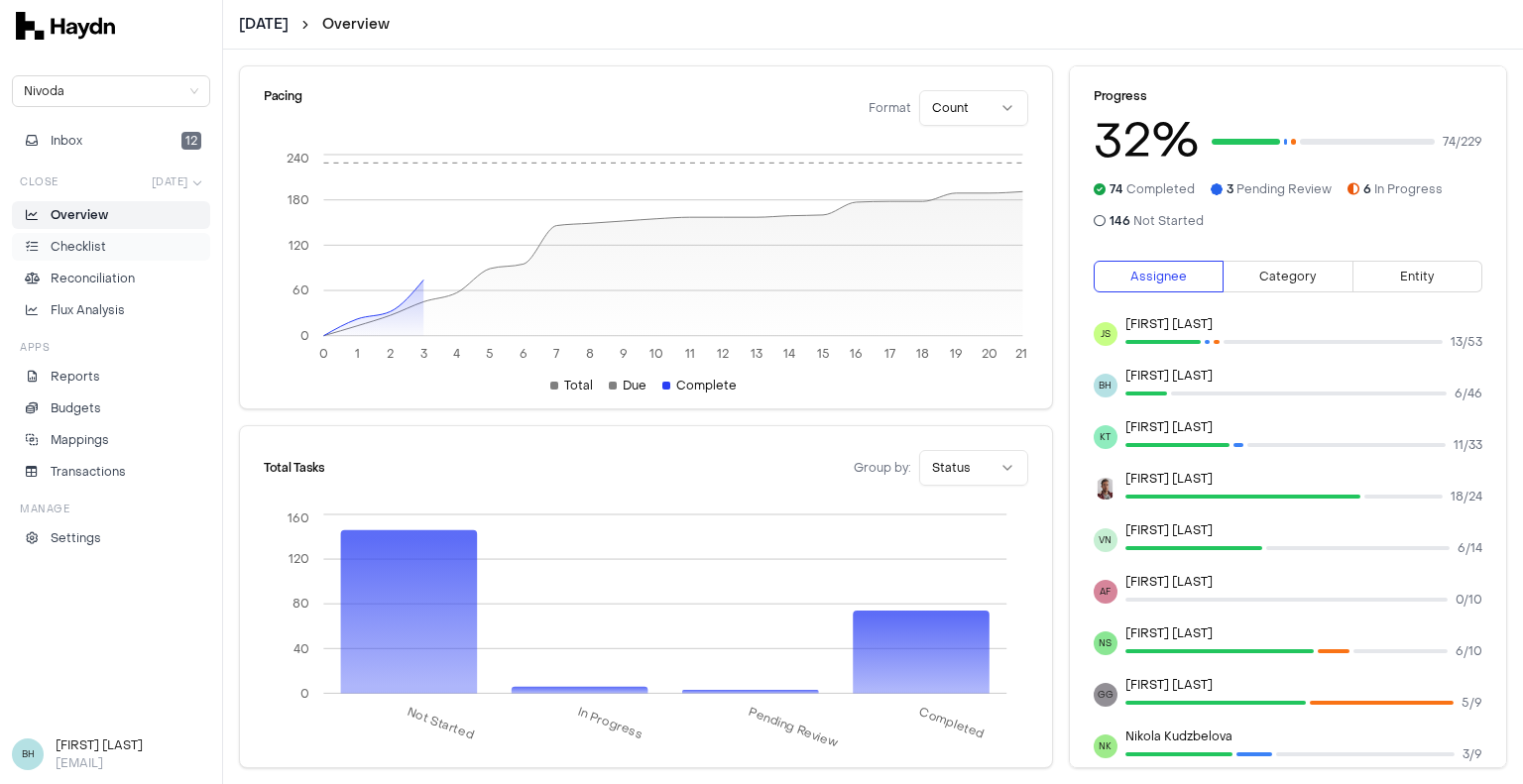 click on "Checklist" at bounding box center (111, 247) 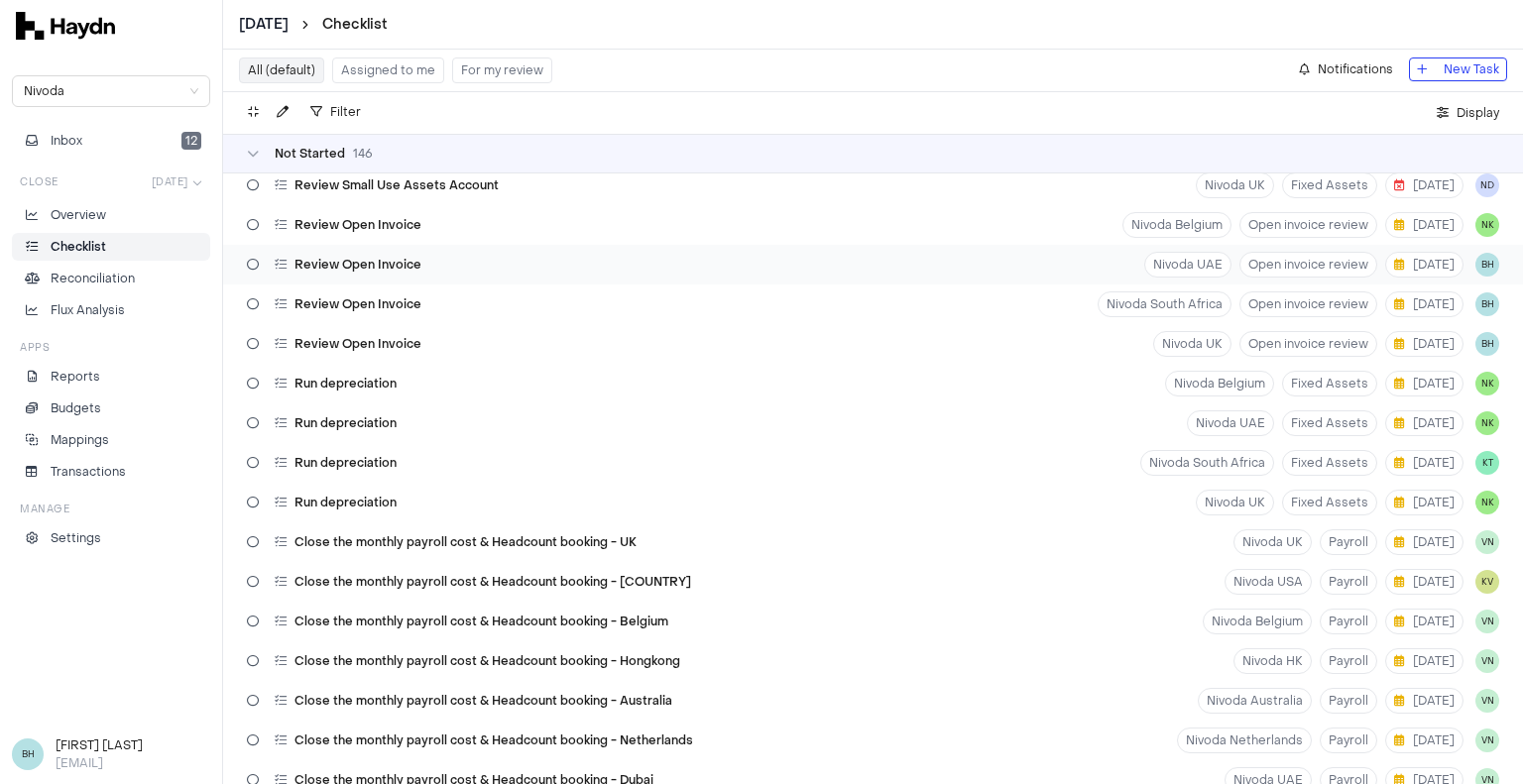 scroll, scrollTop: 0, scrollLeft: 0, axis: both 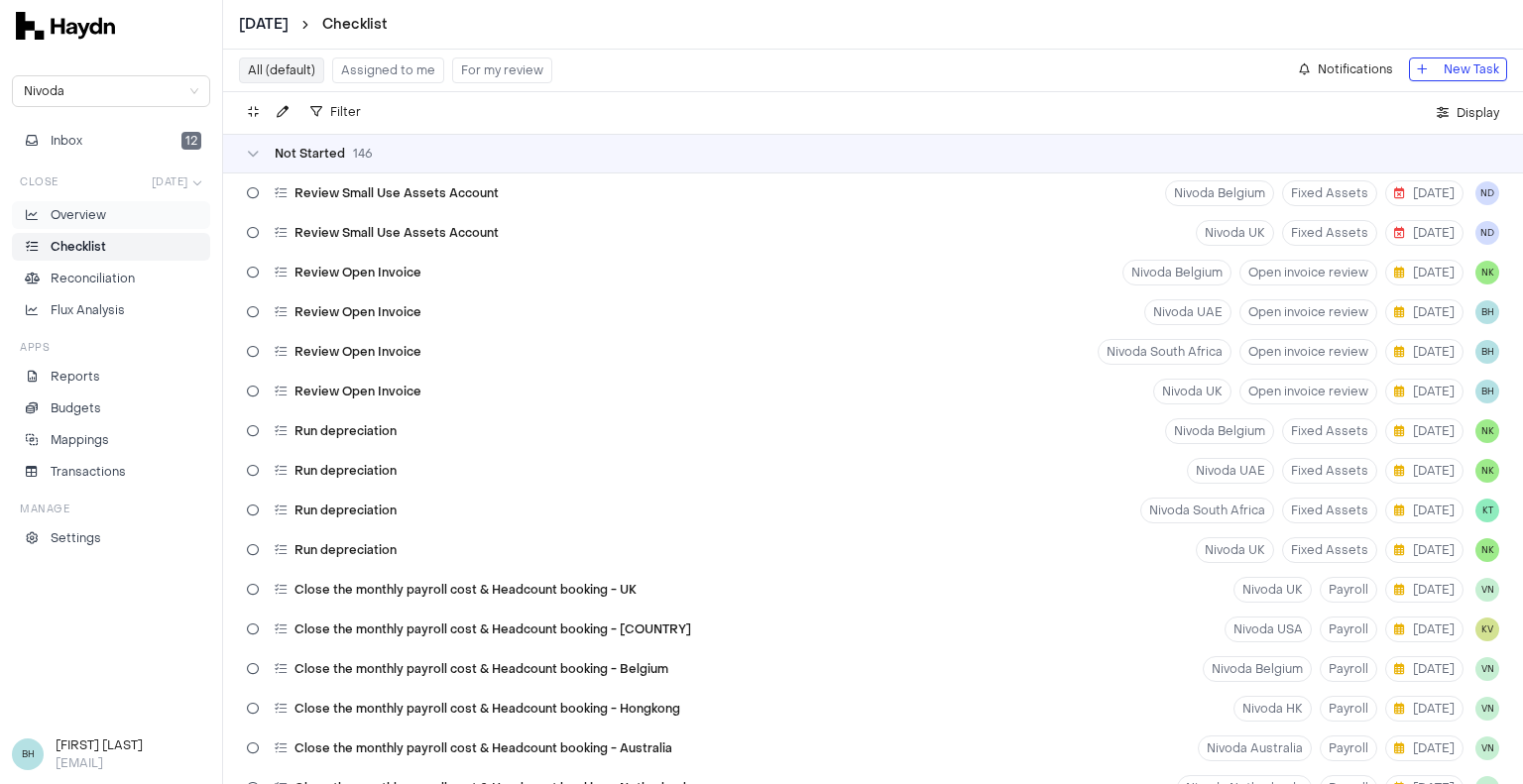 click on "Overview" at bounding box center [78, 215] 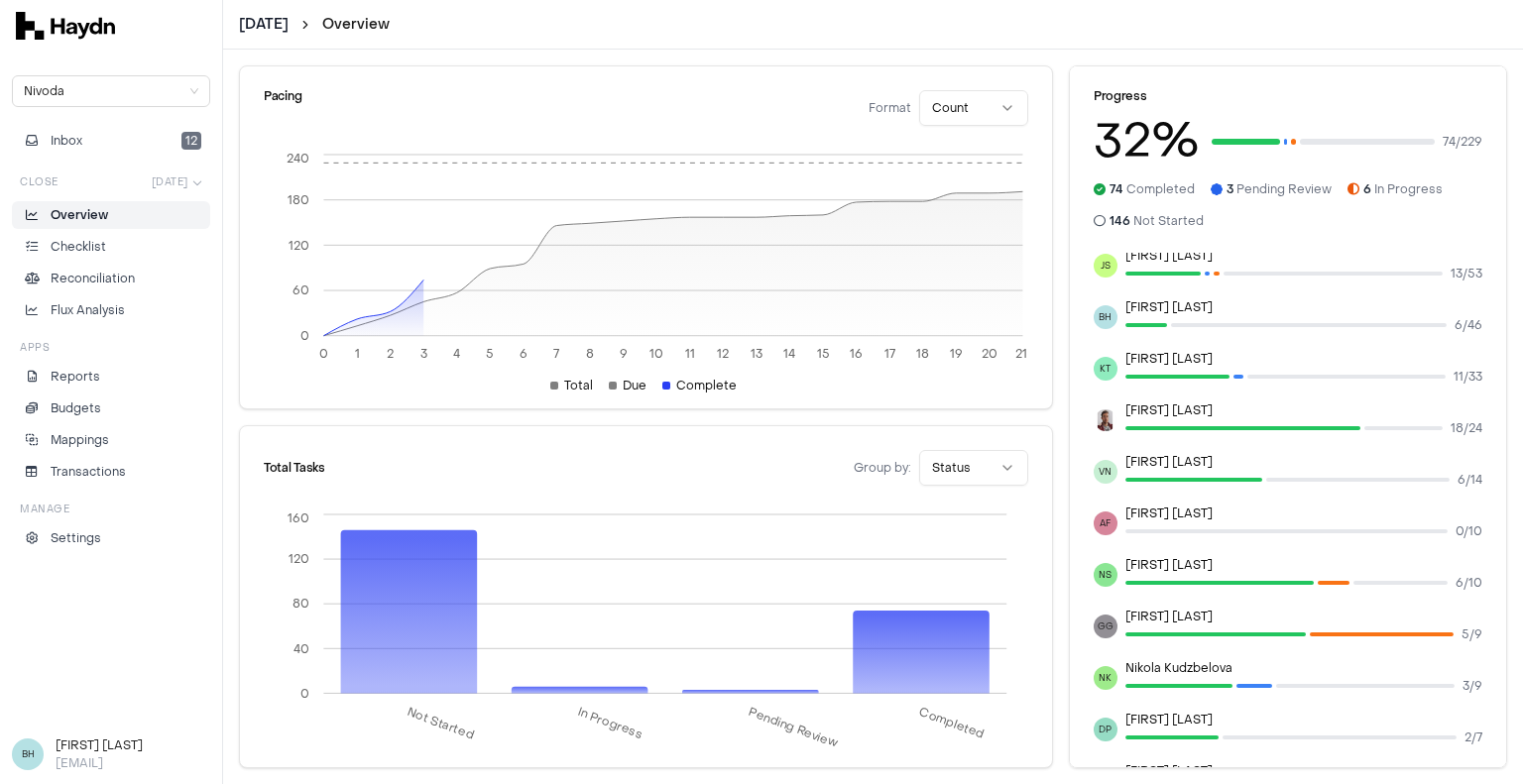 scroll, scrollTop: 0, scrollLeft: 0, axis: both 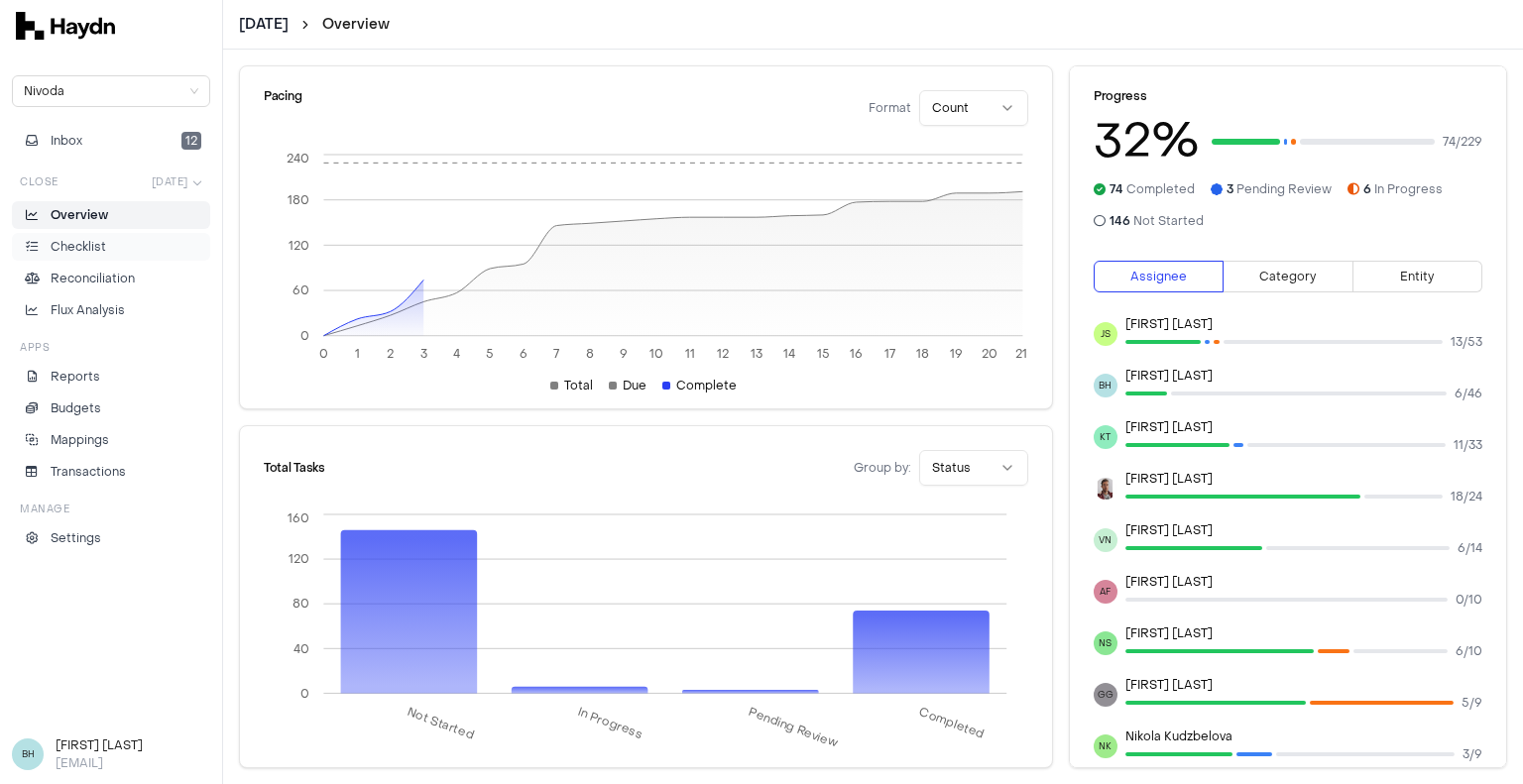 click on "Checklist" at bounding box center [78, 247] 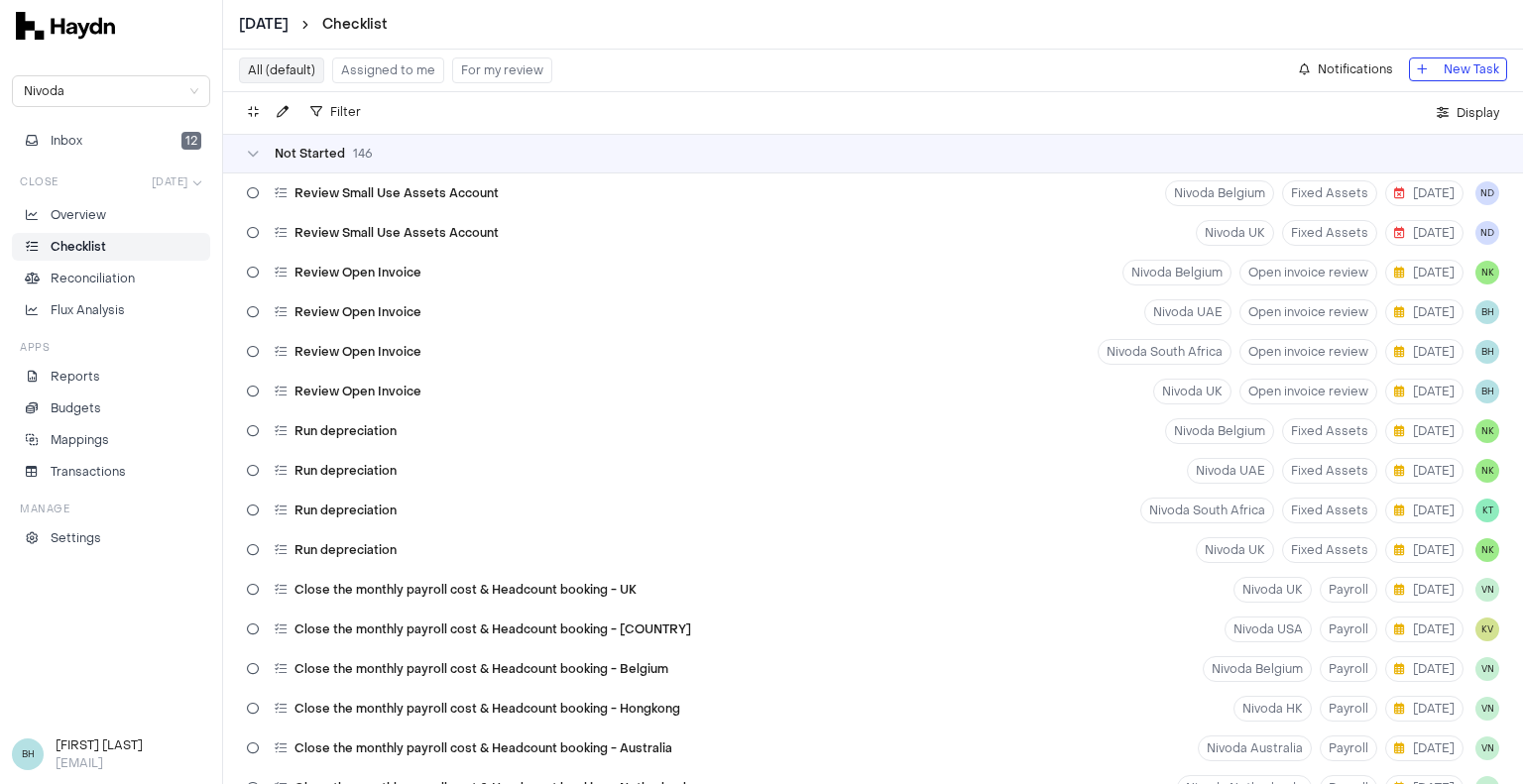 click on "Assigned to me" at bounding box center [388, 70] 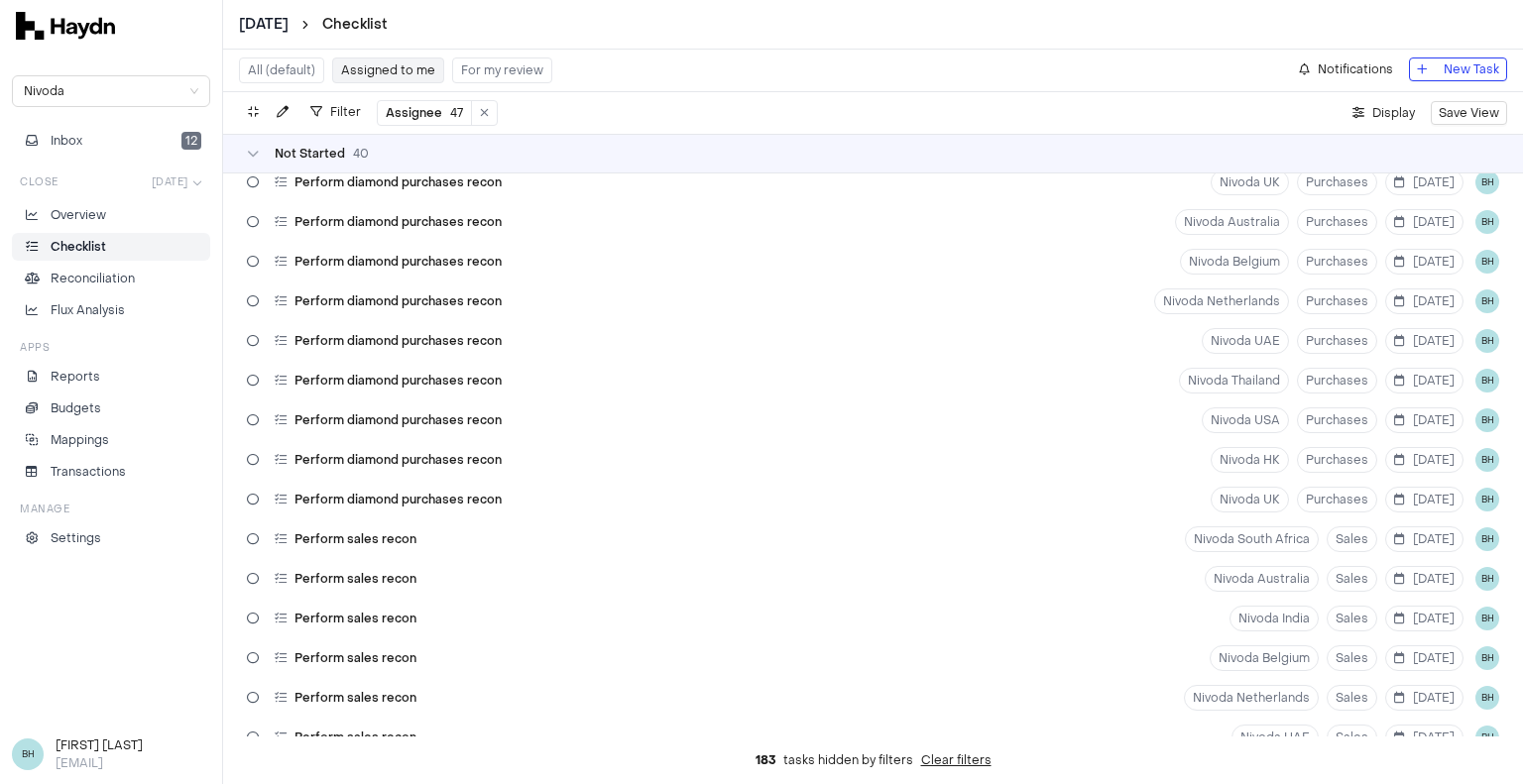 scroll, scrollTop: 0, scrollLeft: 0, axis: both 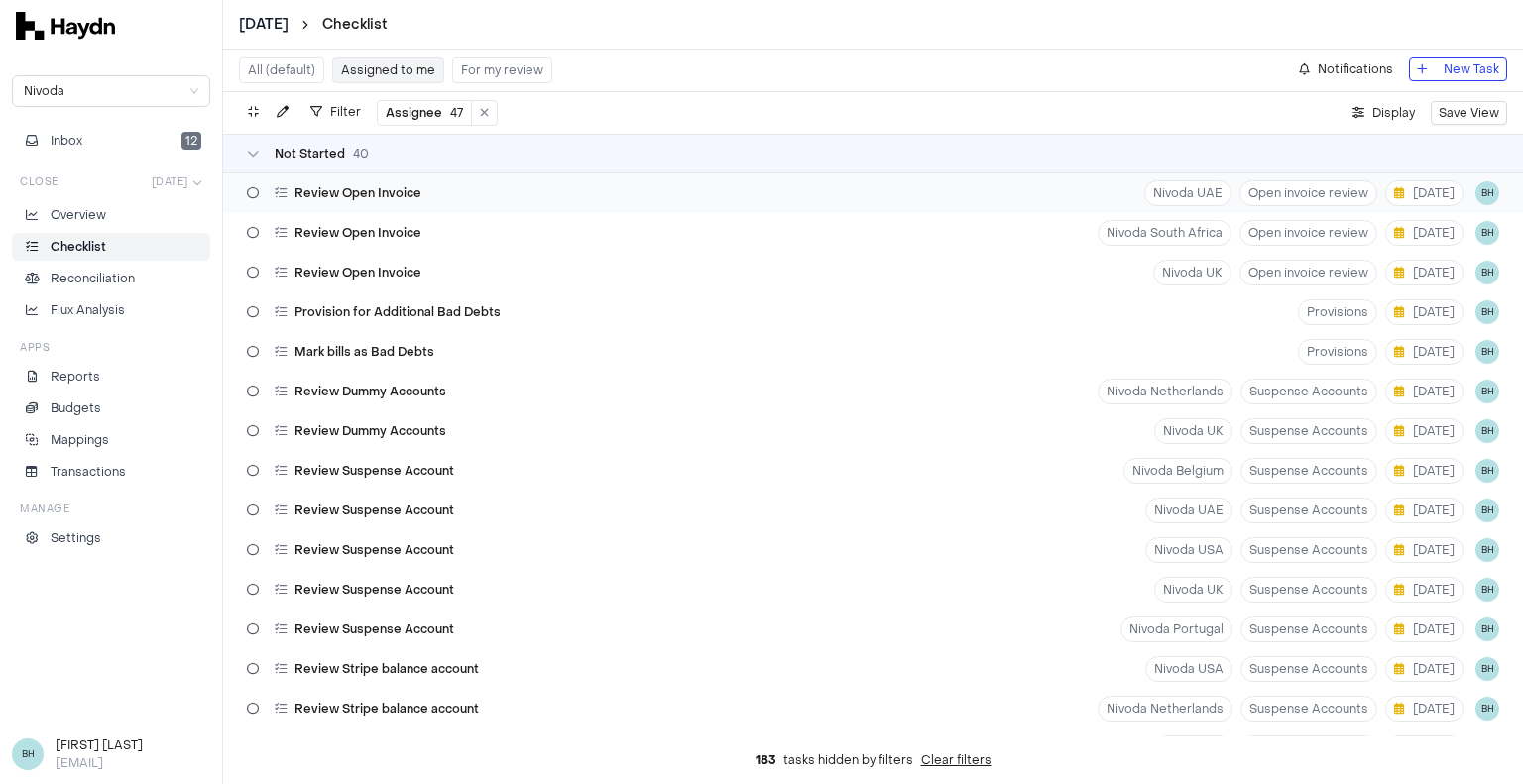 click on "Review Open Invoice Nivoda [COUNTRY] Open invoice review [DATE] BH" at bounding box center (873, 193) 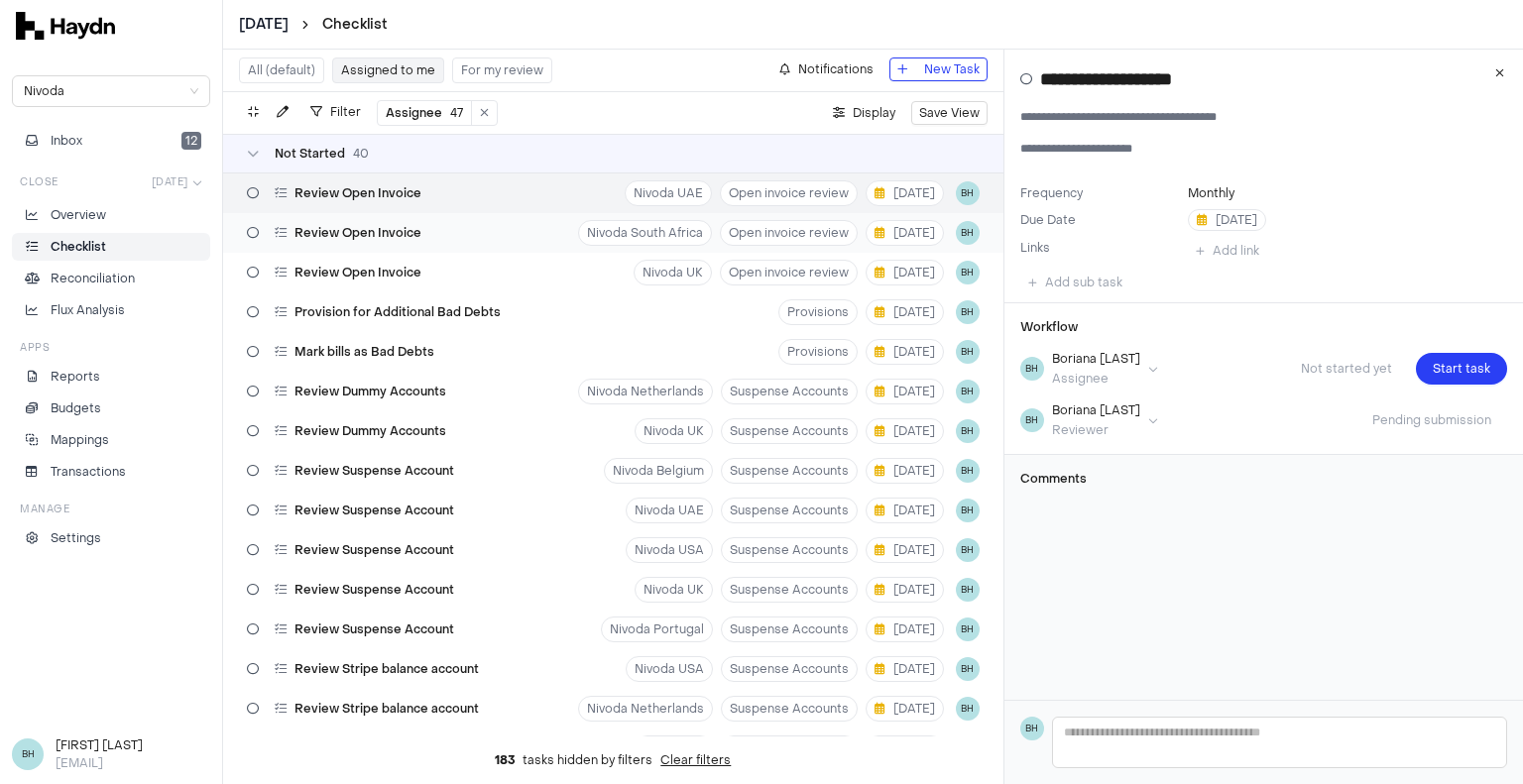 click on "Review Open Invoice Nivoda [COUNTRY] Open invoice review [DATE] BH" at bounding box center (613, 233) 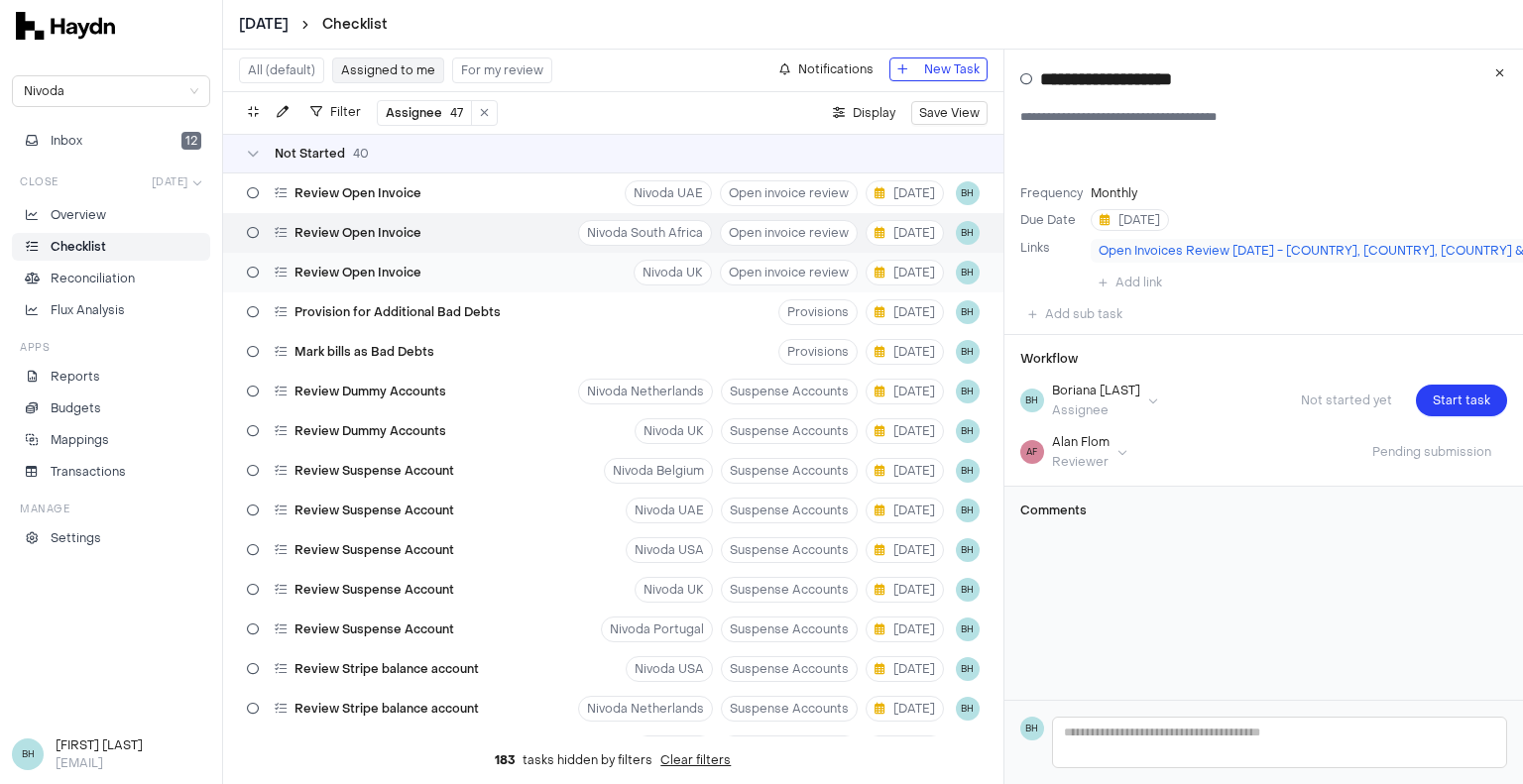click on "Review Open Invoice" at bounding box center [358, 273] 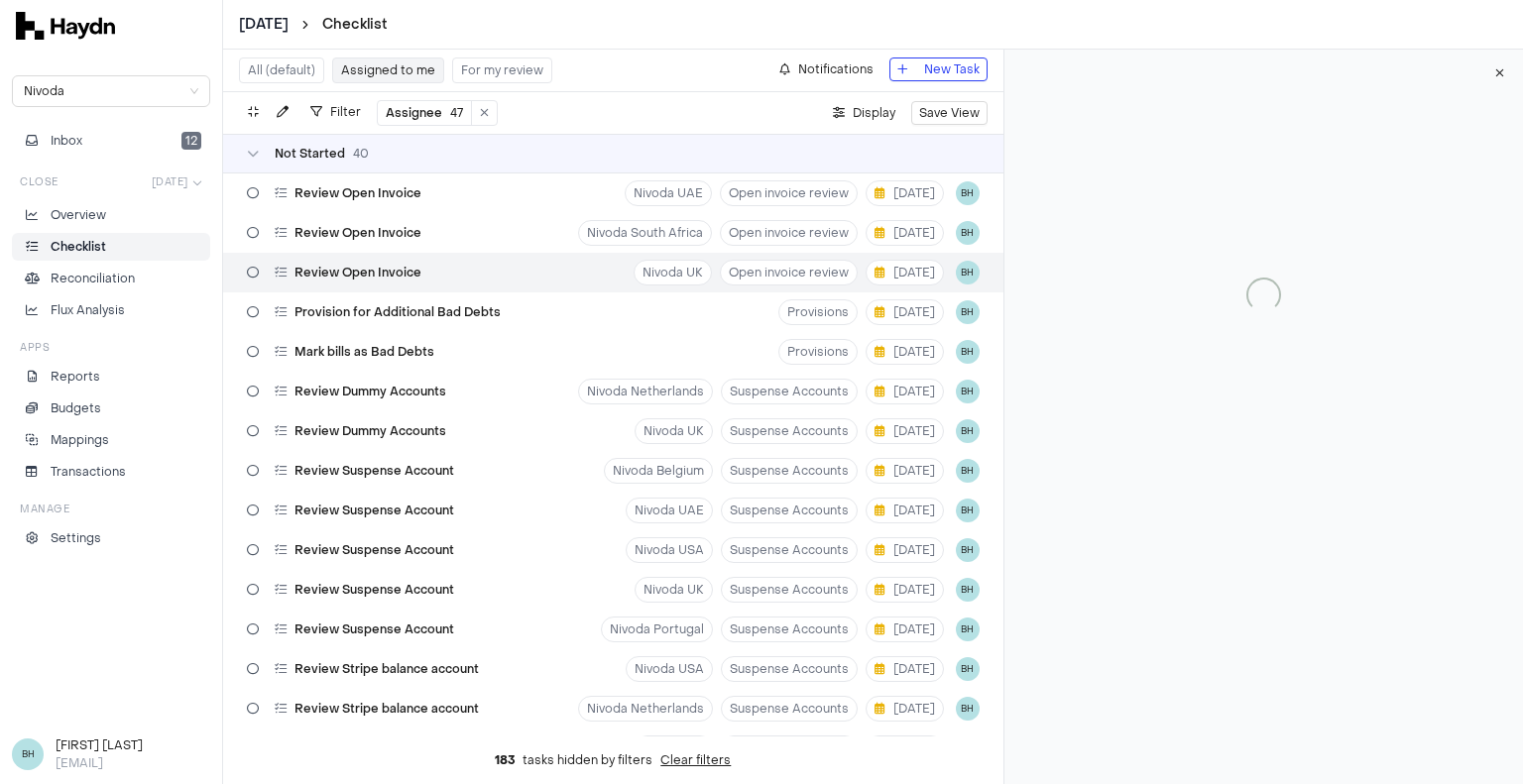 type 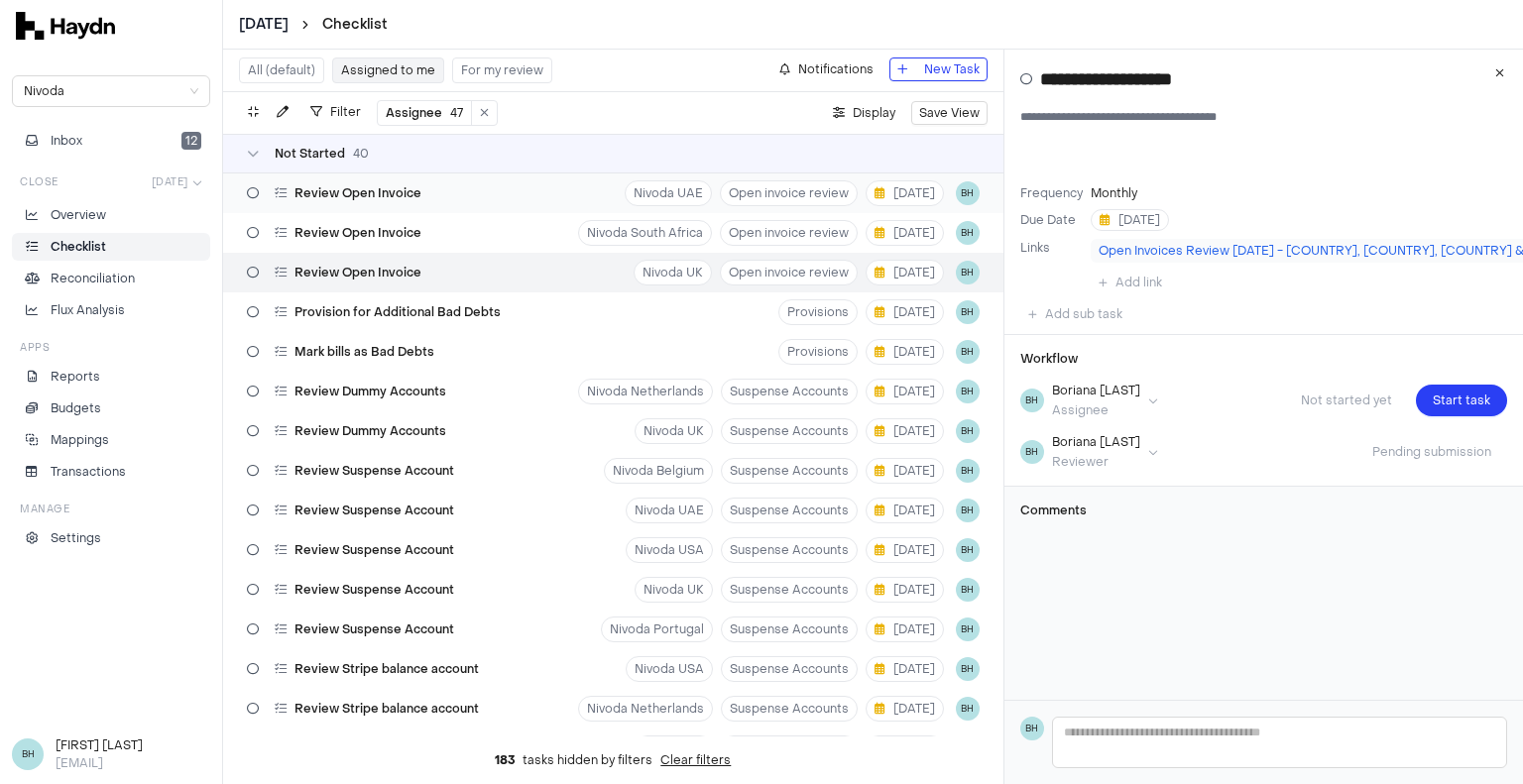 click on "Review Open Invoice Nivoda [COUNTRY] Open invoice review [DATE] BH" at bounding box center [613, 193] 